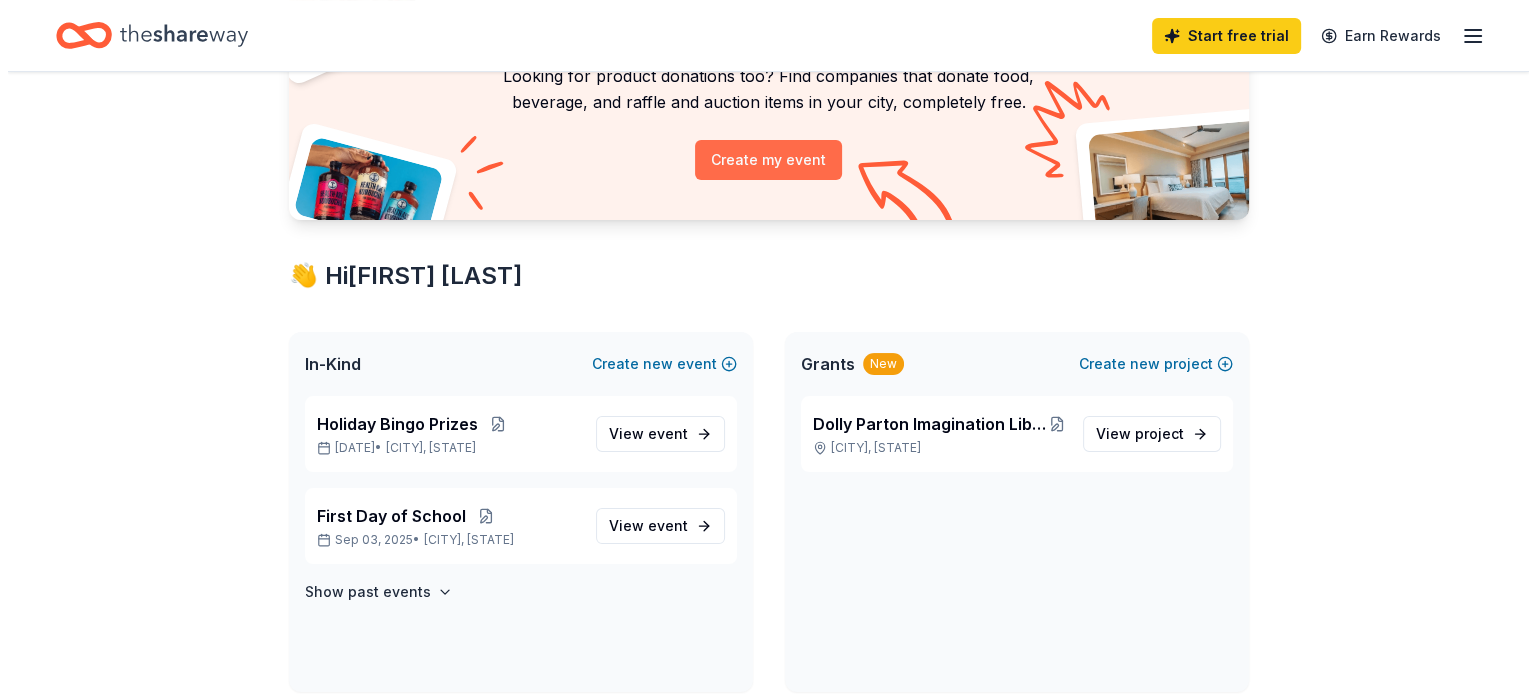 scroll, scrollTop: 0, scrollLeft: 0, axis: both 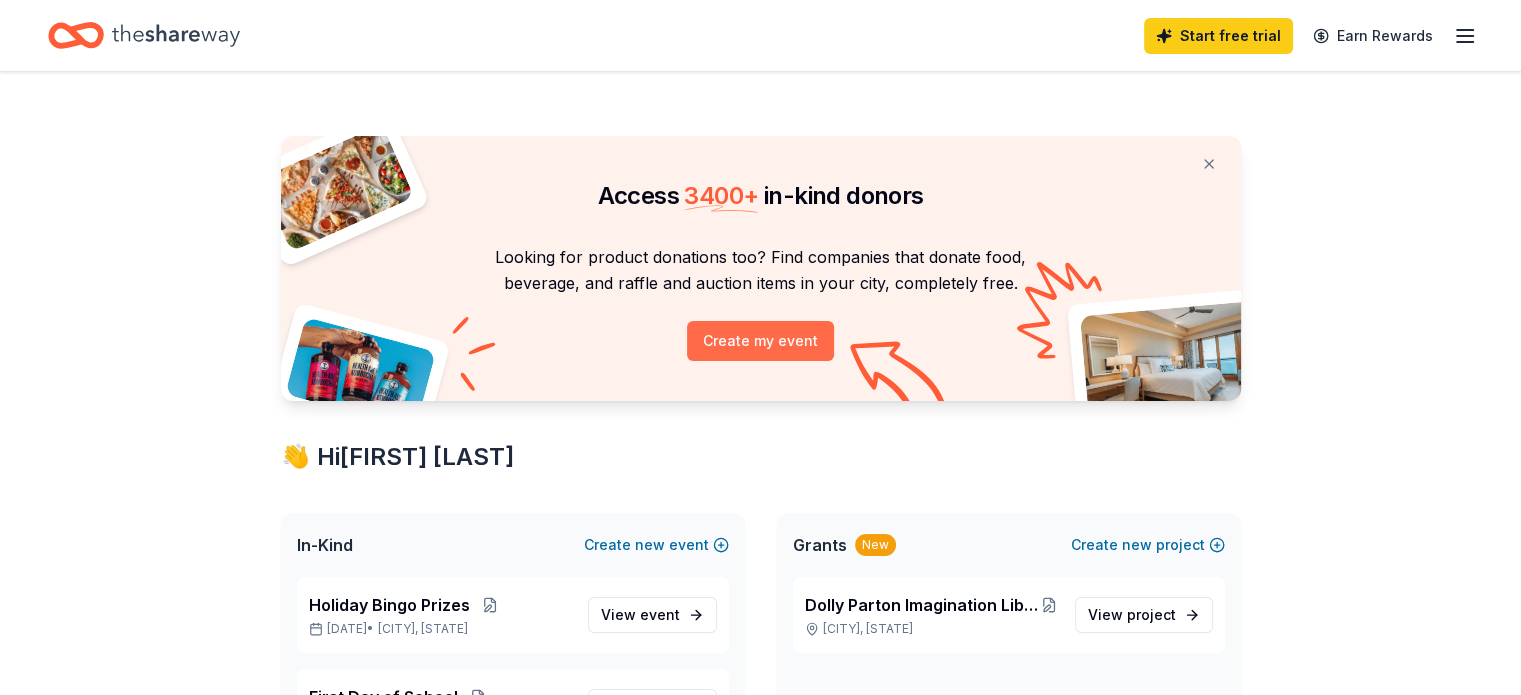click on "Create my event" at bounding box center (760, 341) 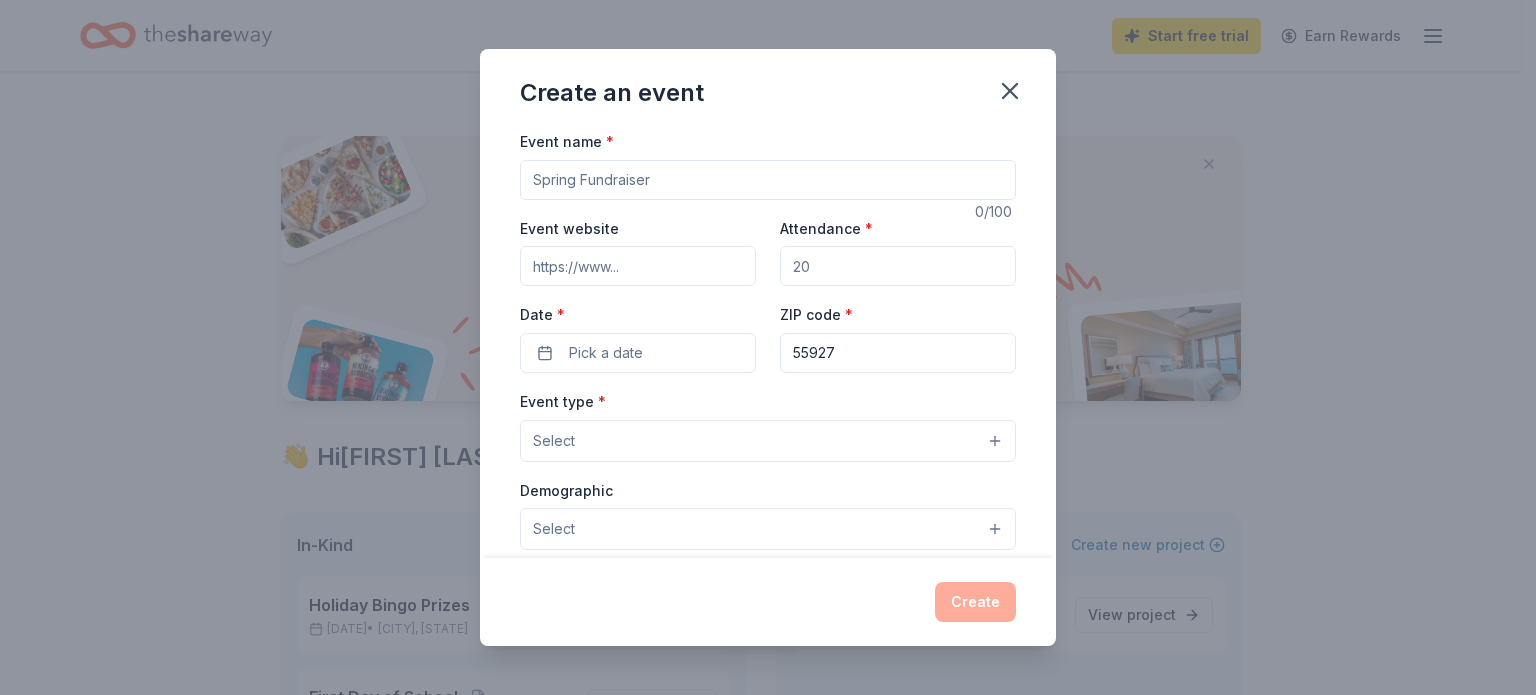click on "Event name *" at bounding box center (768, 180) 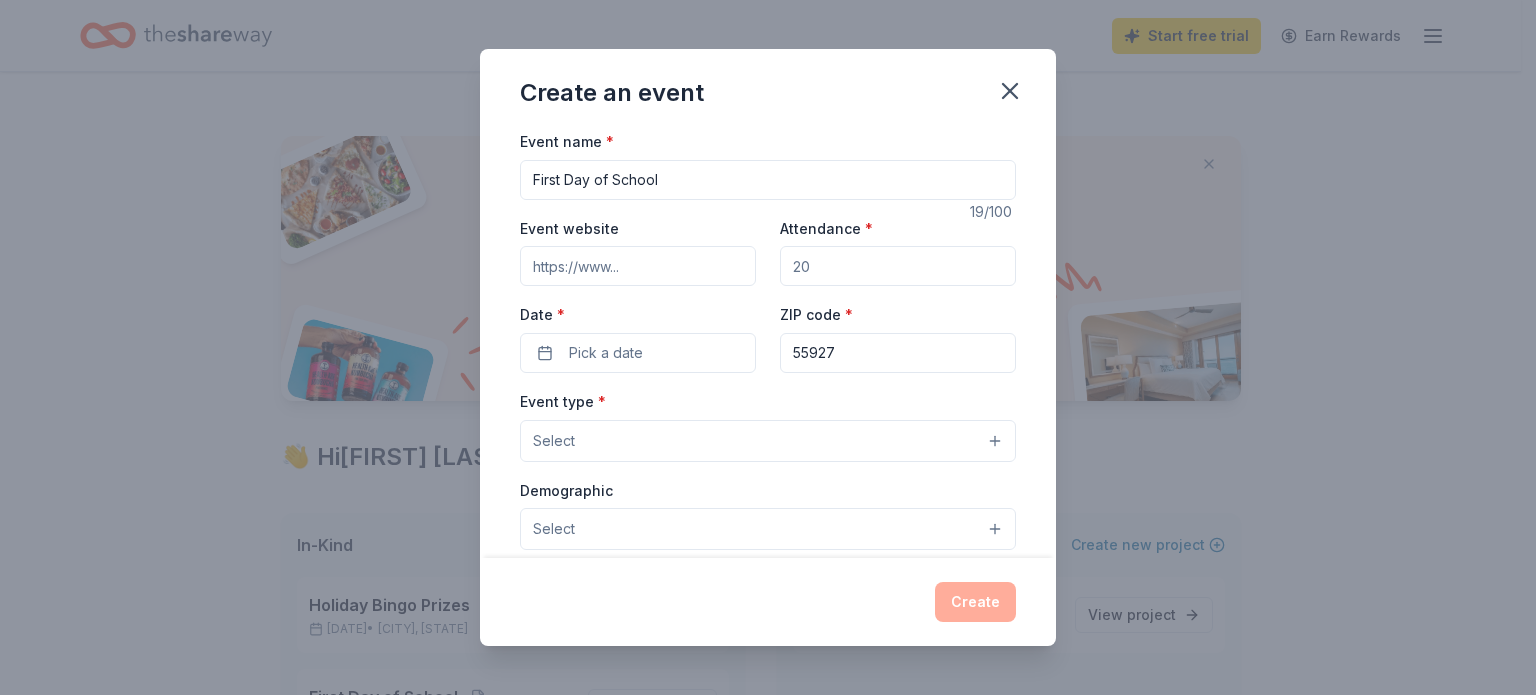 type on "First Day of School" 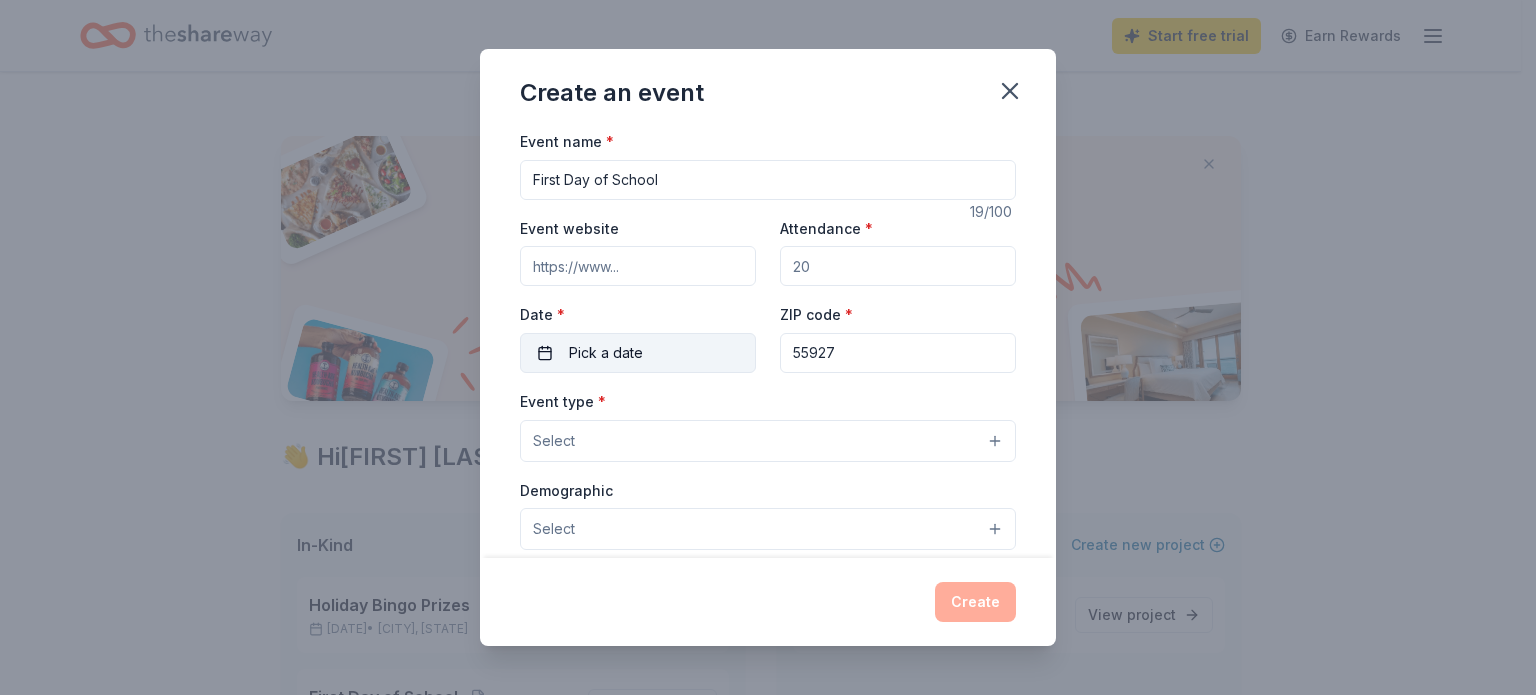 type on "triton.k12.mn.us" 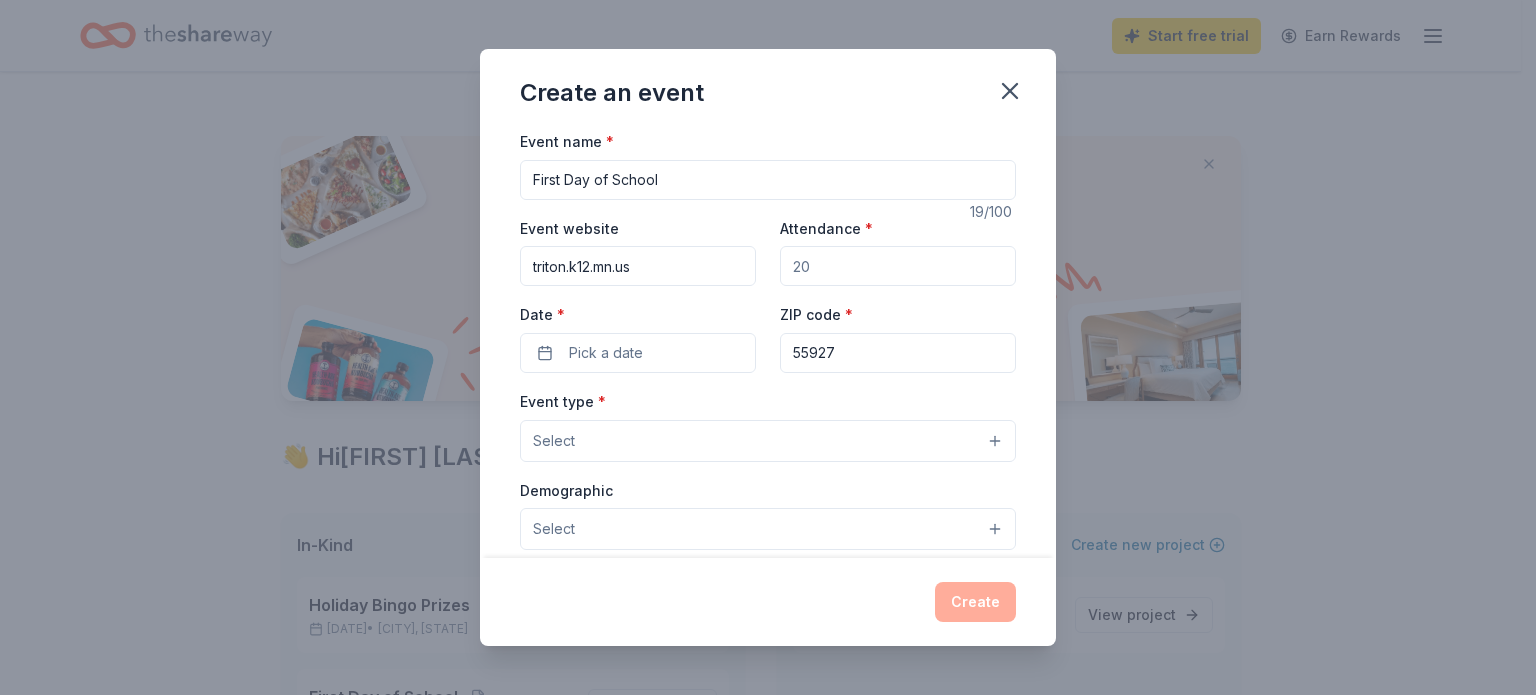 click on "Attendance *" at bounding box center (898, 266) 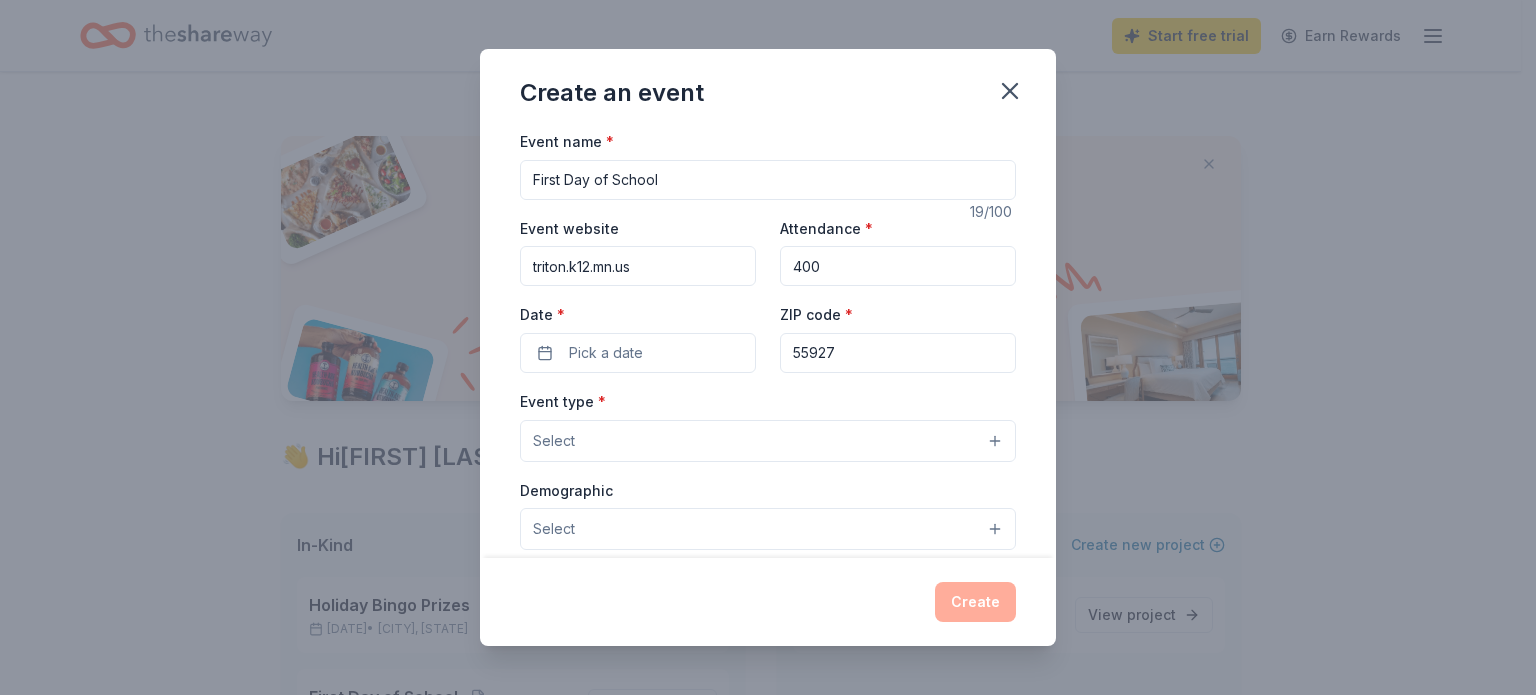 click on "Event name * First Day of School 19 /100 Event website triton.k12.mn.us Attendance * 400 Date * Pick a date ZIP code * 55927 Event type * Select Demographic Select We use this information to help brands find events with their target demographic to sponsor their products. Mailing address Apt/unit Description What are you looking for? * Auction & raffle Meals Snacks Desserts Alcohol Beverages Send me reminders Email me reminders of donor application deadlines Recurring event" at bounding box center (768, 343) 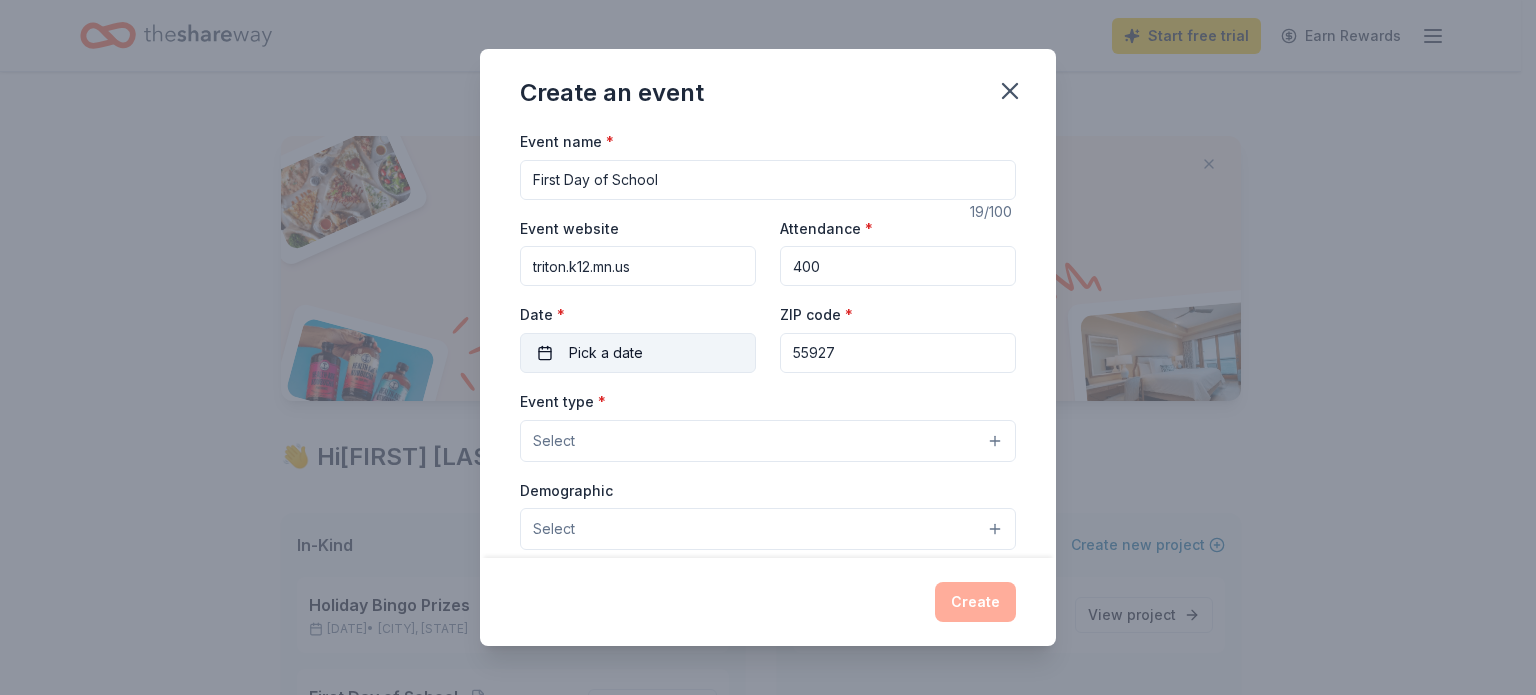 click on "Pick a date" at bounding box center (638, 353) 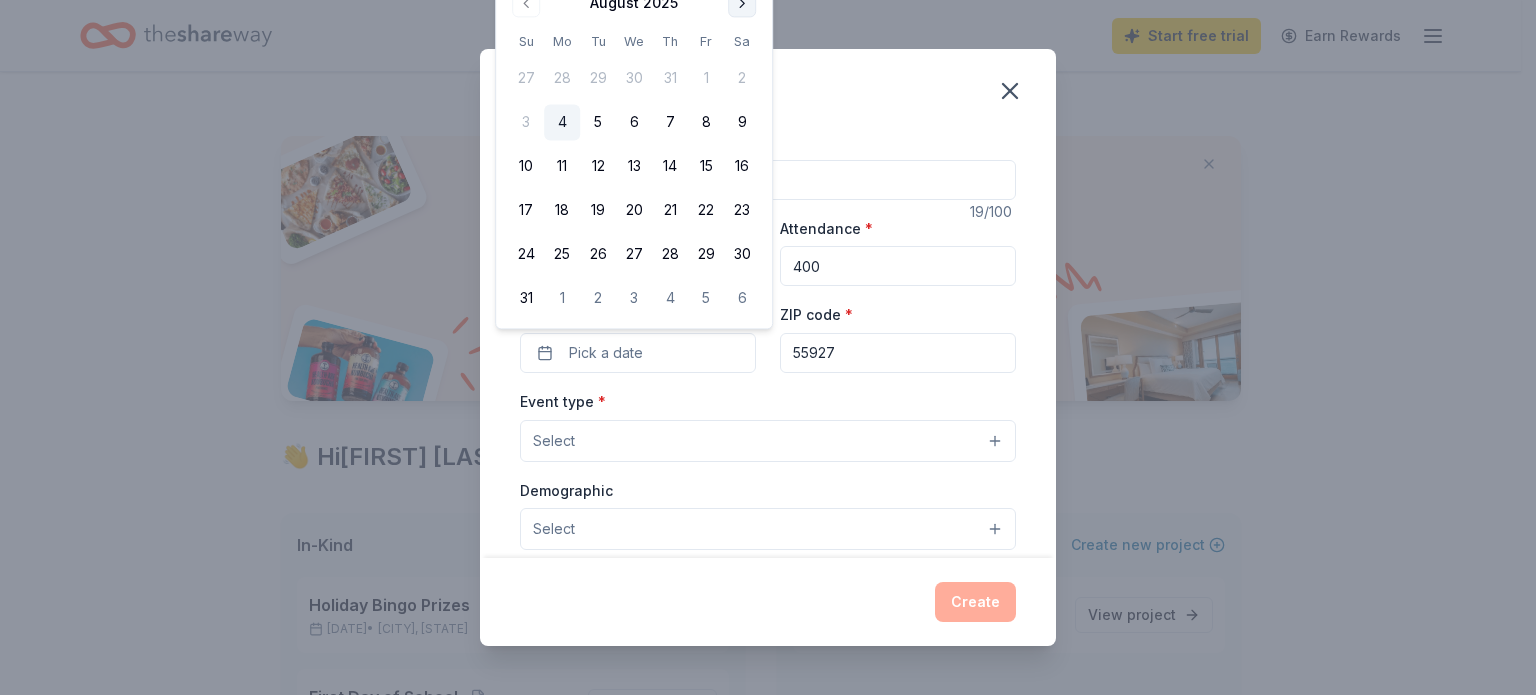 click at bounding box center [742, 3] 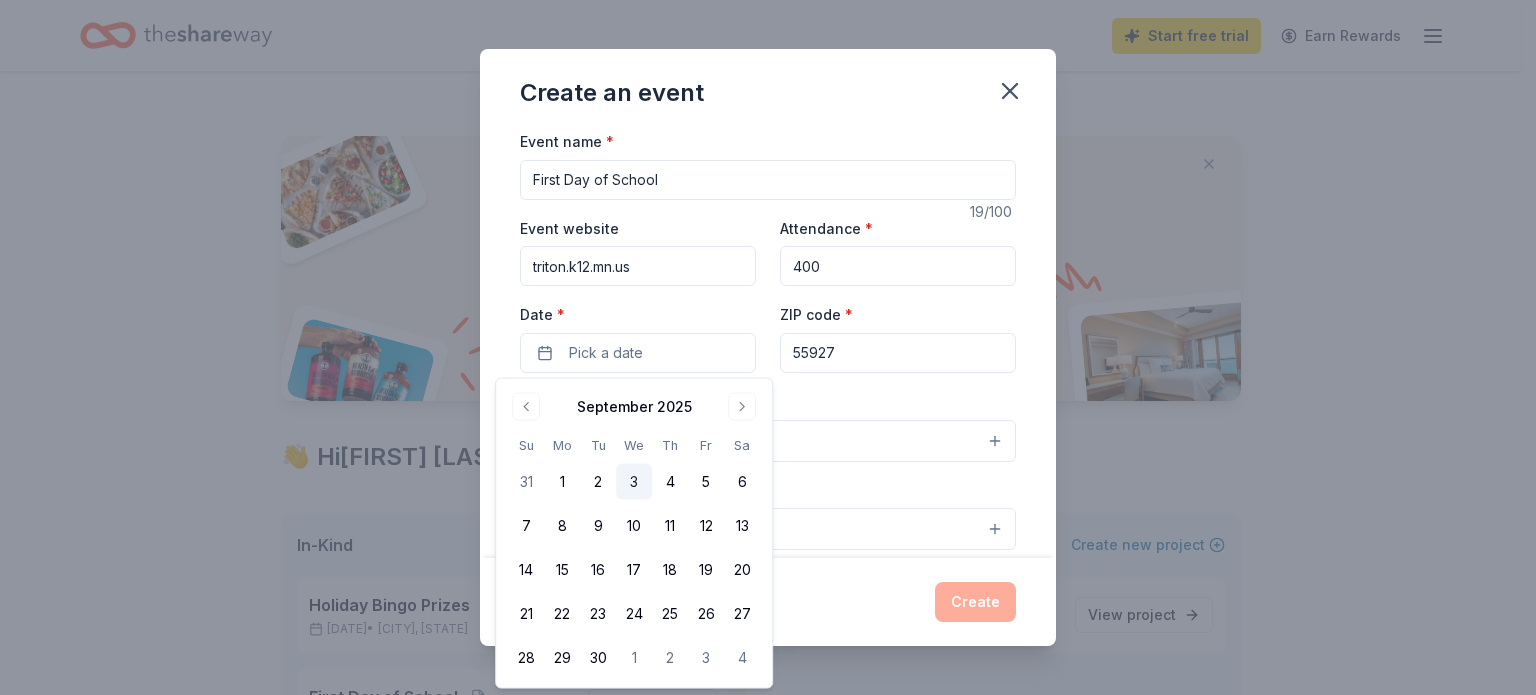 click on "3" at bounding box center [634, 482] 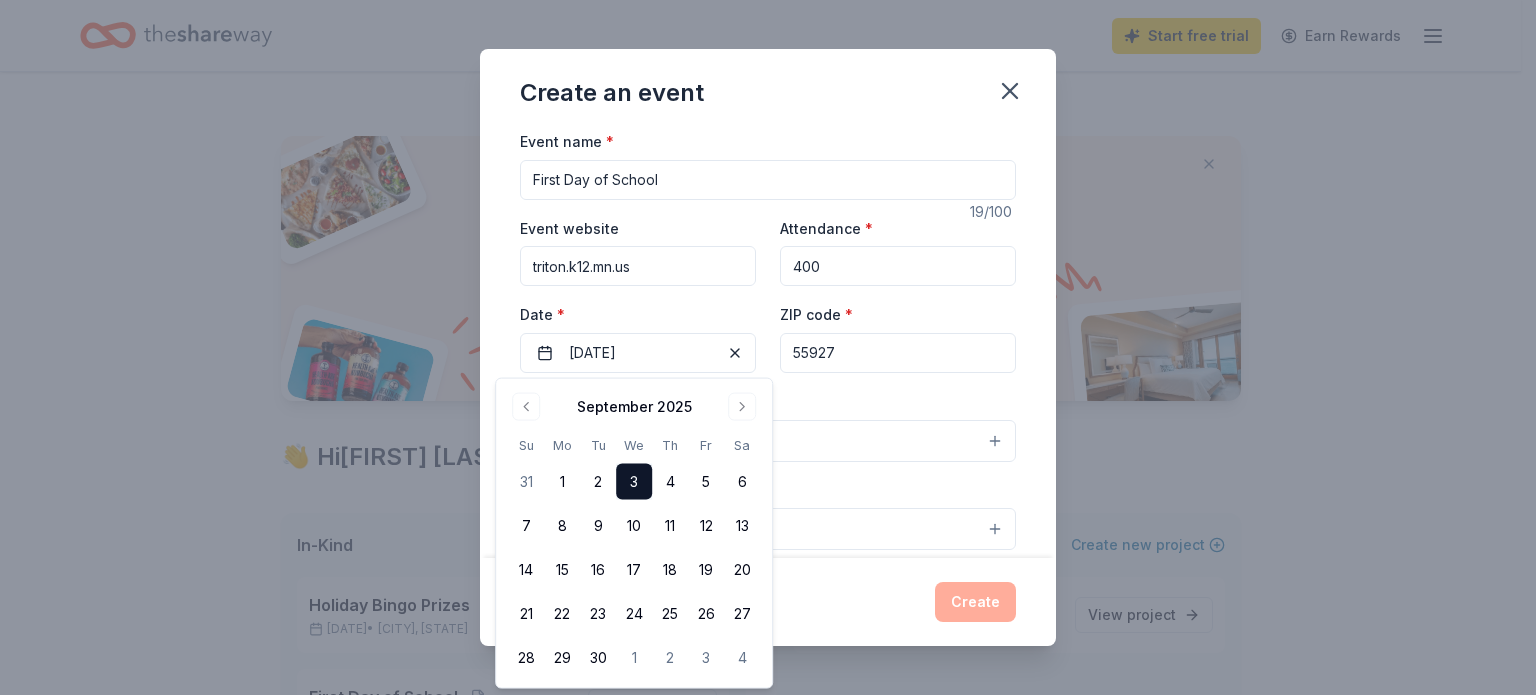 click on "Create an event Event name * First Day of School 19 /100 Event website triton.k12.mn.us Attendance * 400 Date * [DATE] ZIP code * [ZIP] Event type * Select Demographic Select We use this information to help brands find events with their target demographic to sponsor their products. Mailing address Apt/unit Description What are you looking for? * Auction & raffle Meals Snacks Desserts Alcohol Beverages Send me reminders Email me reminders of donor application deadlines Recurring event Create" at bounding box center (768, 347) 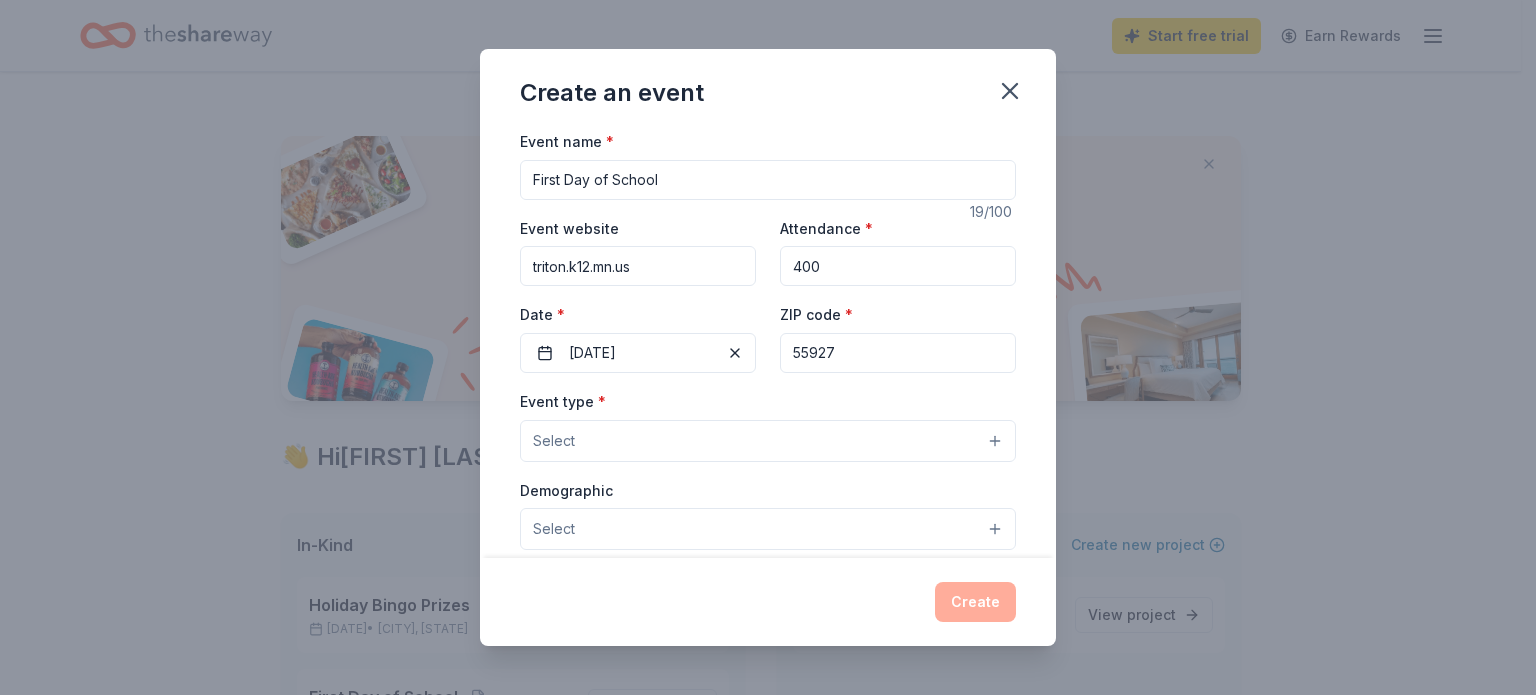 click on "400" at bounding box center (898, 266) 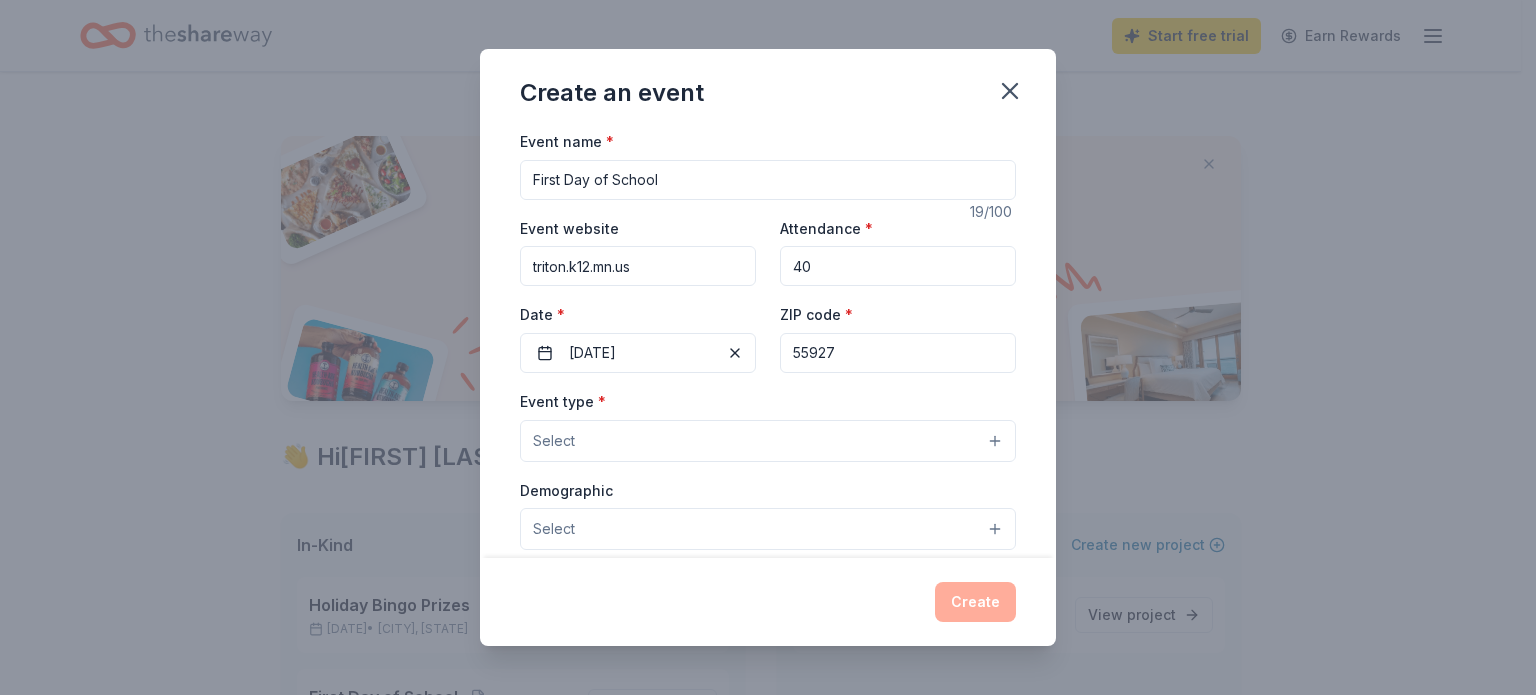 type on "4" 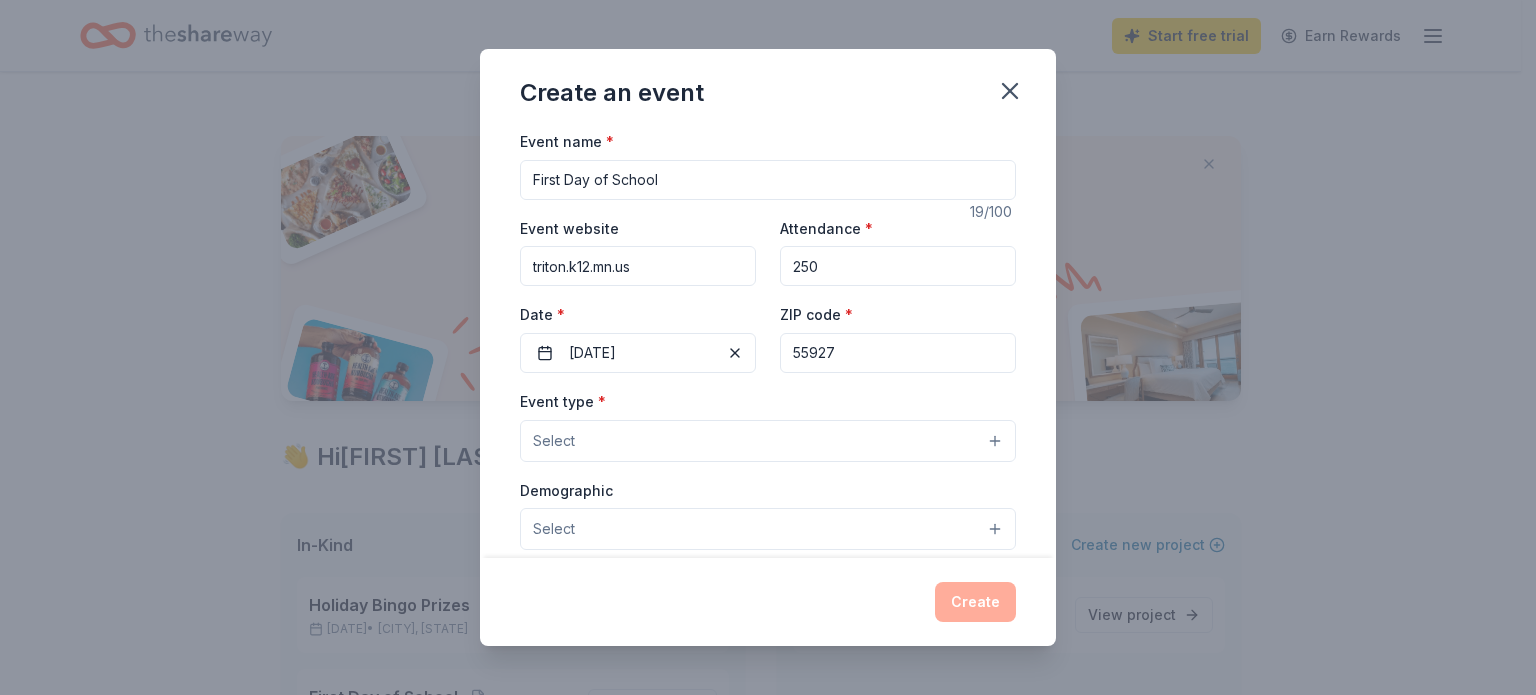 click on "Create an event Event name * First Day of School 19 /100 Event website triton.k12.mn.us Attendance * 250 Date * [DATE] ZIP code * [ZIP] Event type * Select Demographic Select We use this information to help brands find events with their target demographic to sponsor their products. Mailing address Apt/unit Description What are you looking for? * Auction & raffle Meals Snacks Desserts Alcohol Beverages Send me reminders Email me reminders of donor application deadlines Recurring event Create" at bounding box center (768, 347) 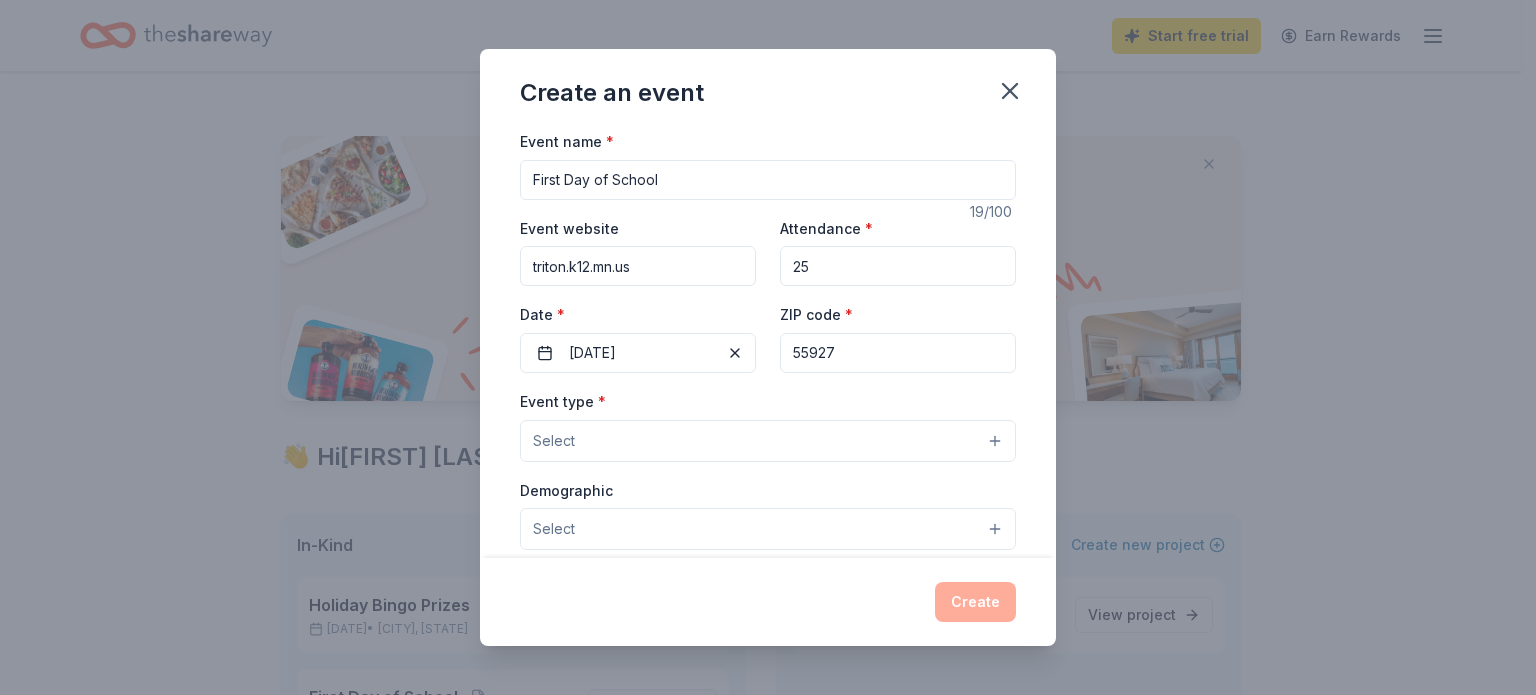 type on "2" 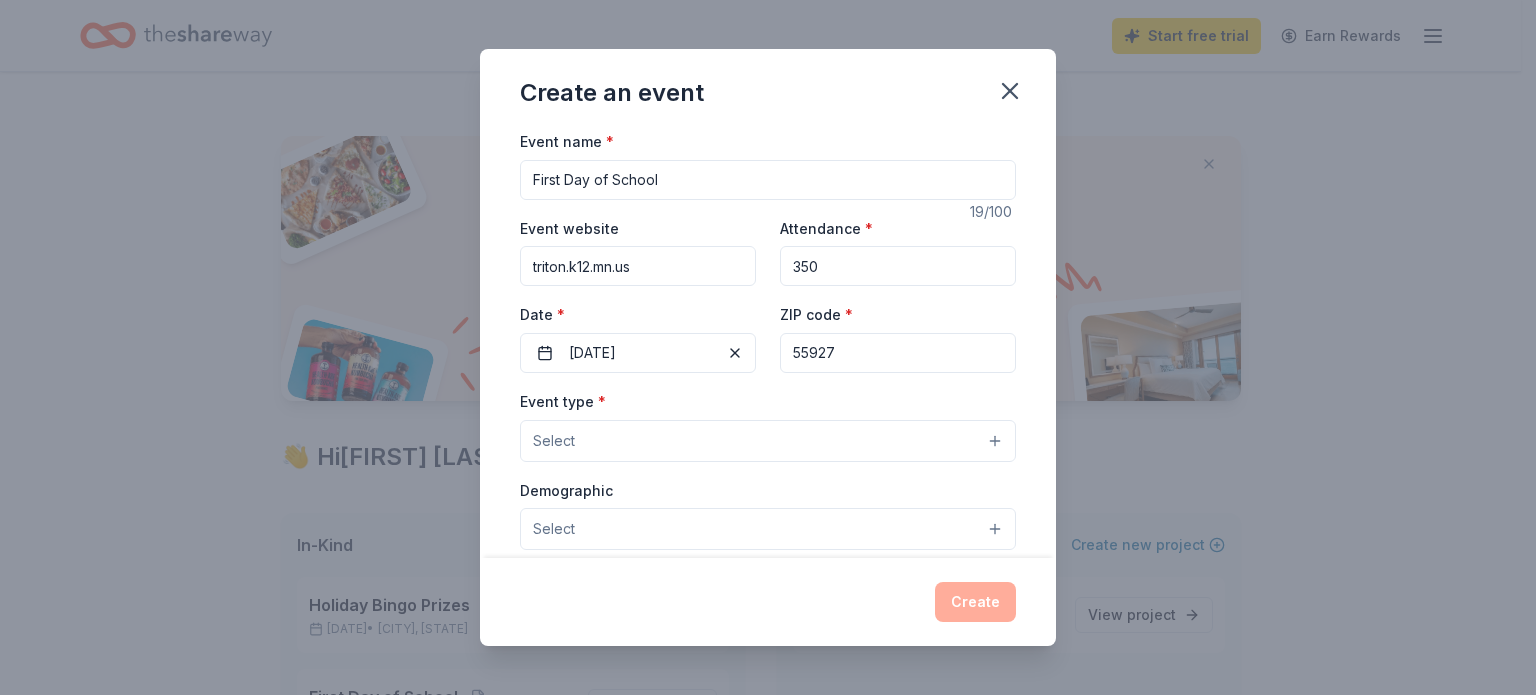 type on "350" 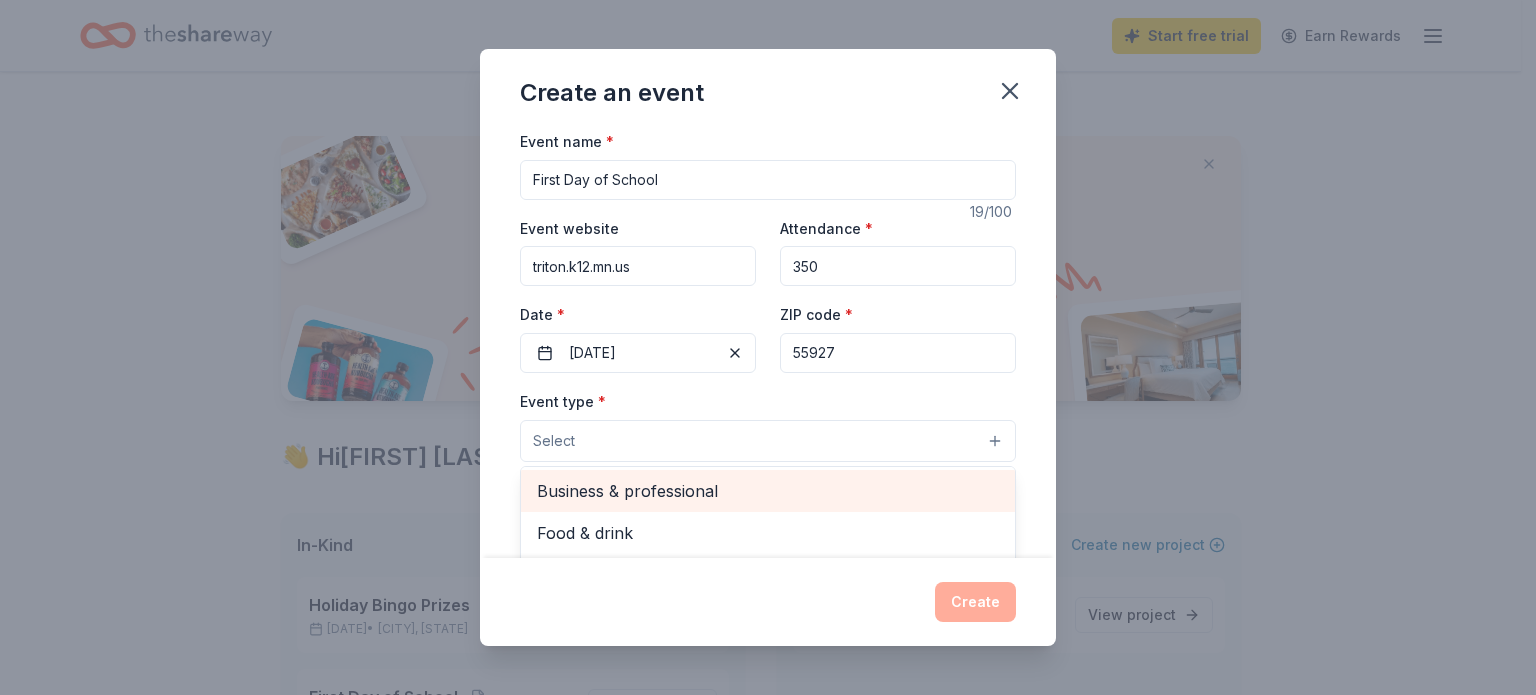 scroll, scrollTop: 66, scrollLeft: 0, axis: vertical 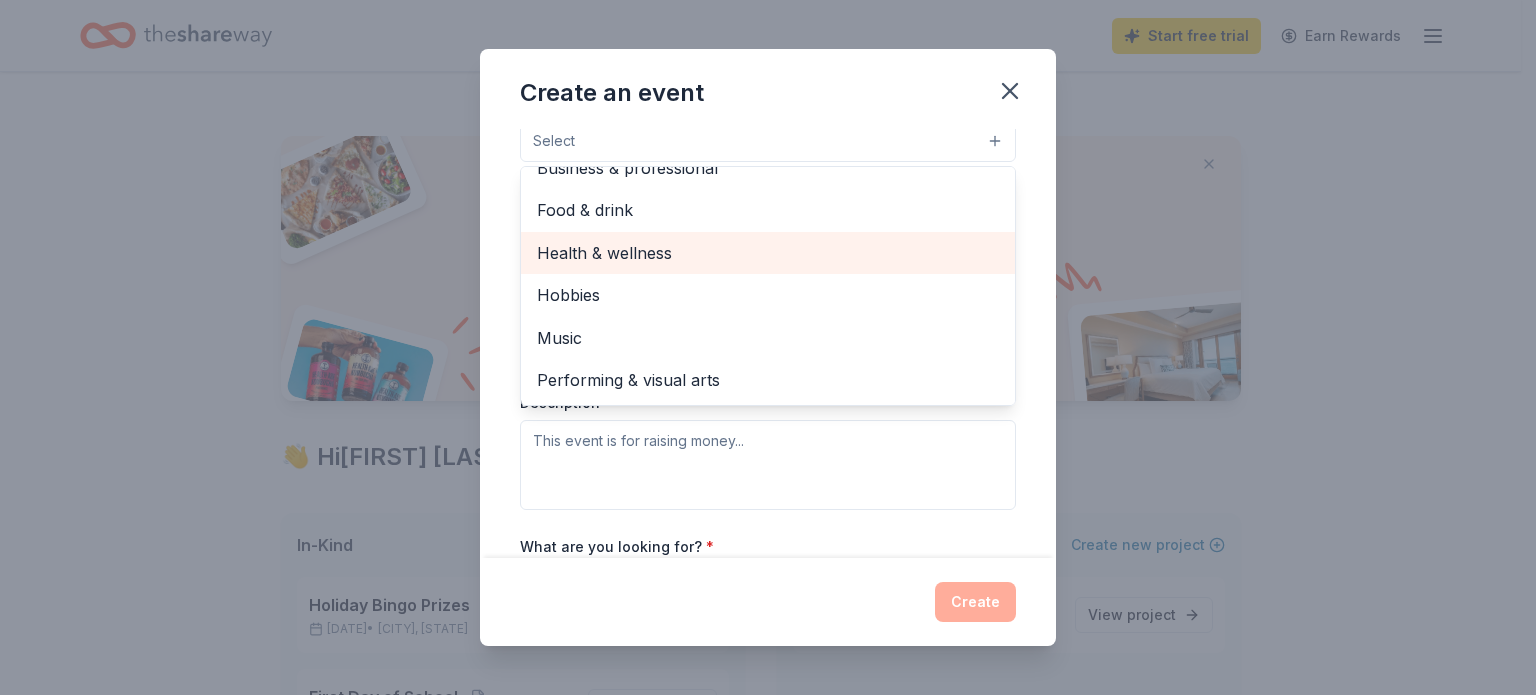 click on "Health & wellness" at bounding box center [768, 253] 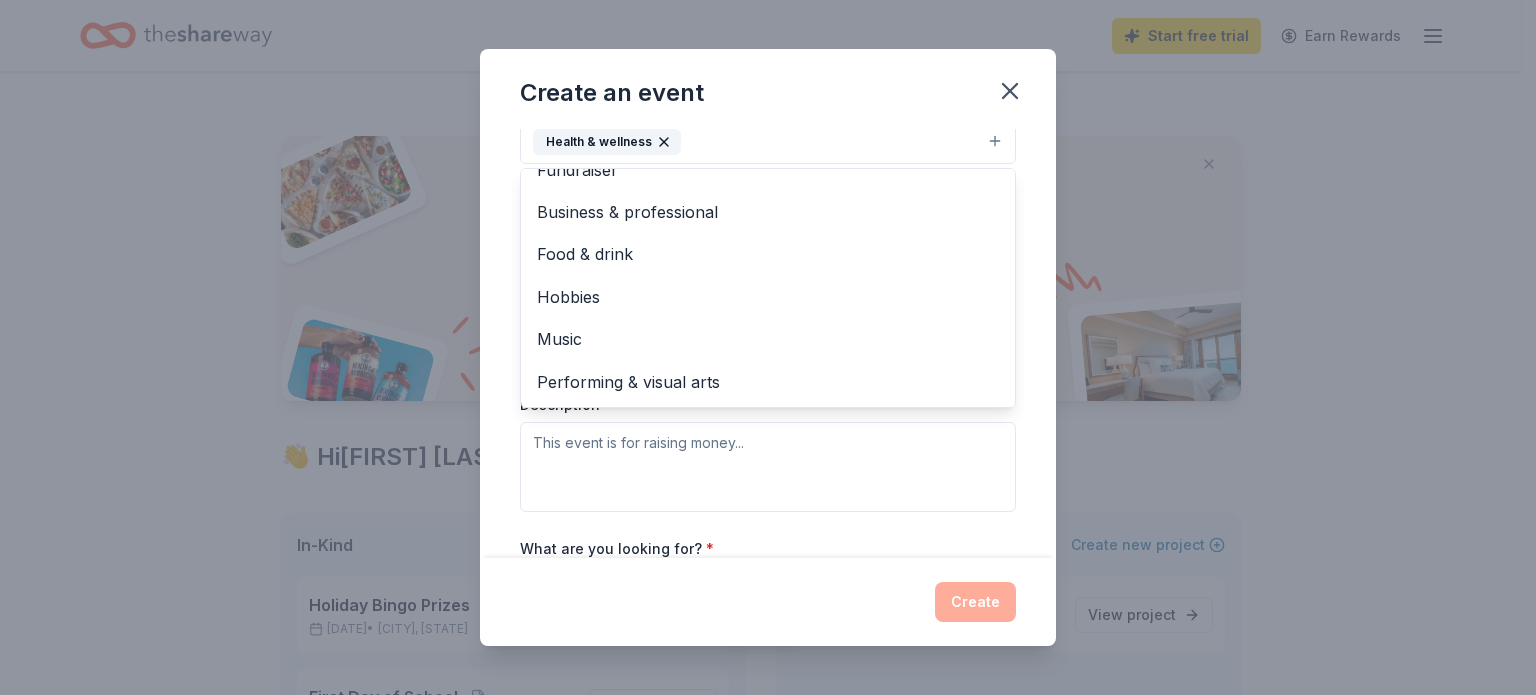 click on "Create an event Event name * First Day of School 19 /100 Event website triton.k12.mn.us Attendance * 350 Date * 09/03/2025 ZIP code * 55927 Event type * Health & wellness Fundraiser Business & professional Food & drink Hobbies Music Performing & visual arts Demographic Select We use this information to help brands find events with their target demographic to sponsor their products. Mailing address Apt/unit Description What are you looking for? * Auction & raffle Meals Snacks Desserts Alcohol Beverages Send me reminders Email me reminders of donor application deadlines Recurring event Create" at bounding box center [768, 347] 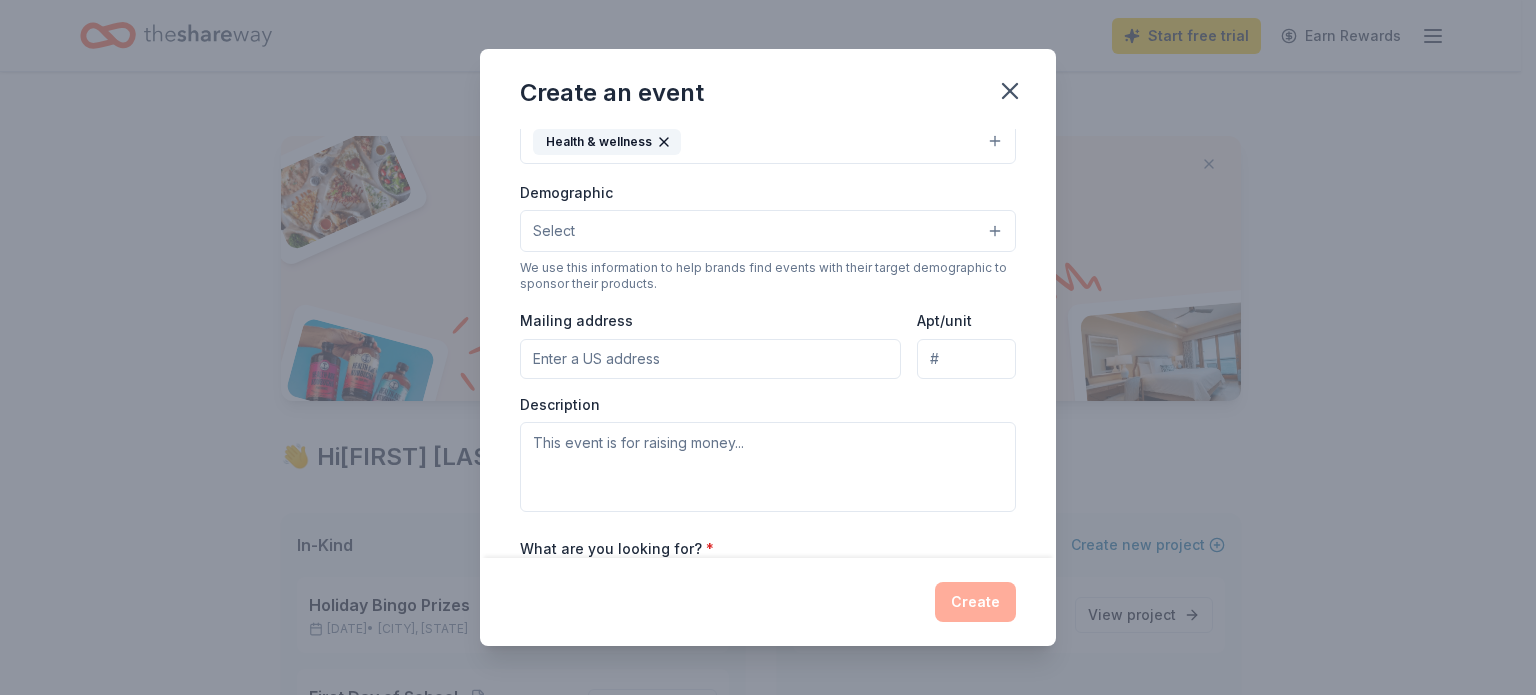 scroll, scrollTop: 291, scrollLeft: 0, axis: vertical 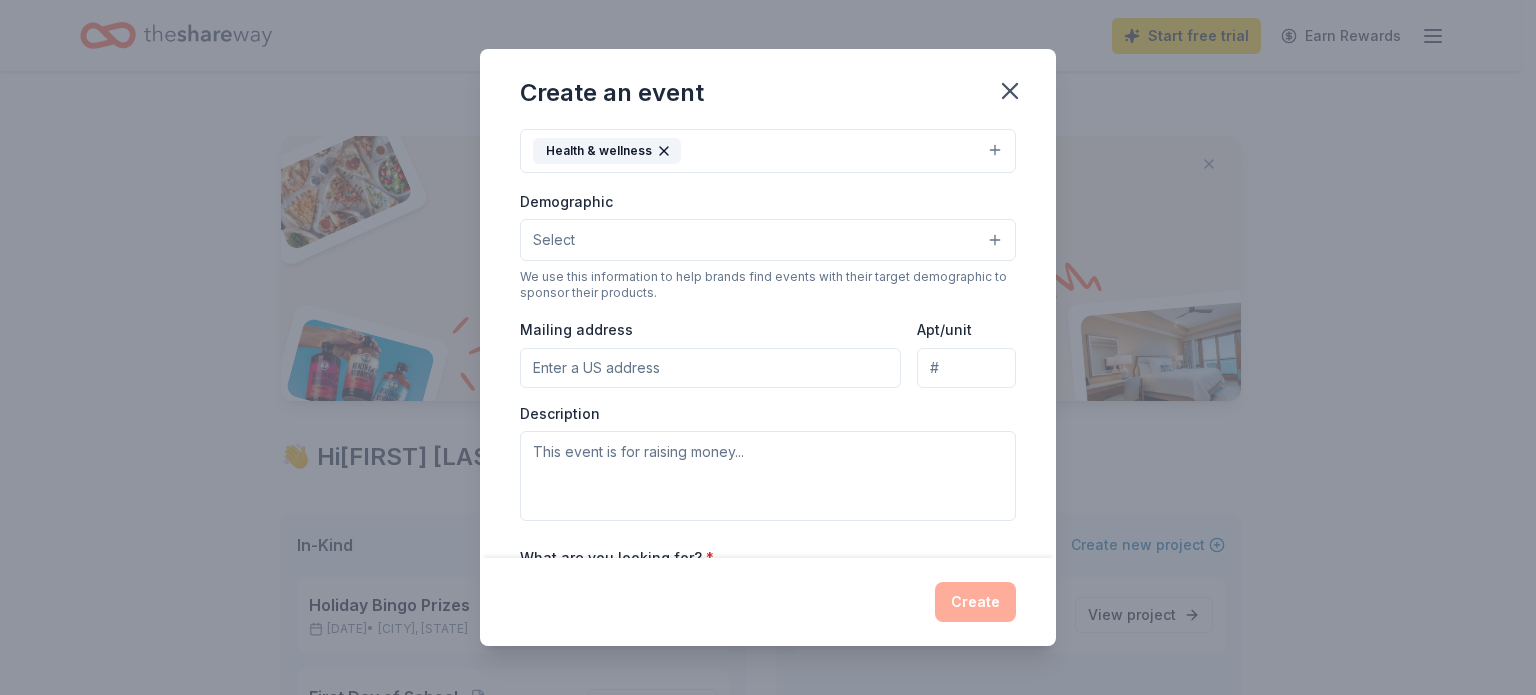 click on "Select" at bounding box center [768, 240] 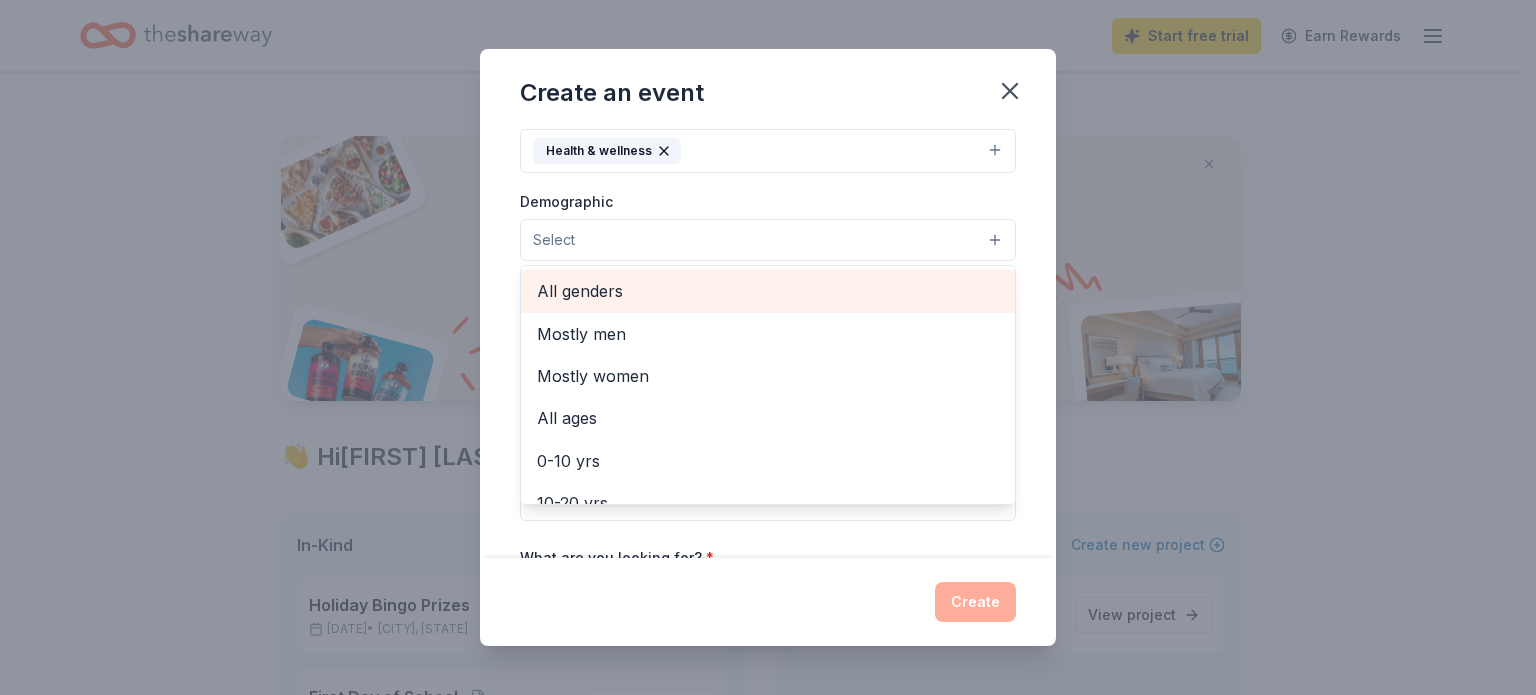 click on "All genders" at bounding box center (768, 291) 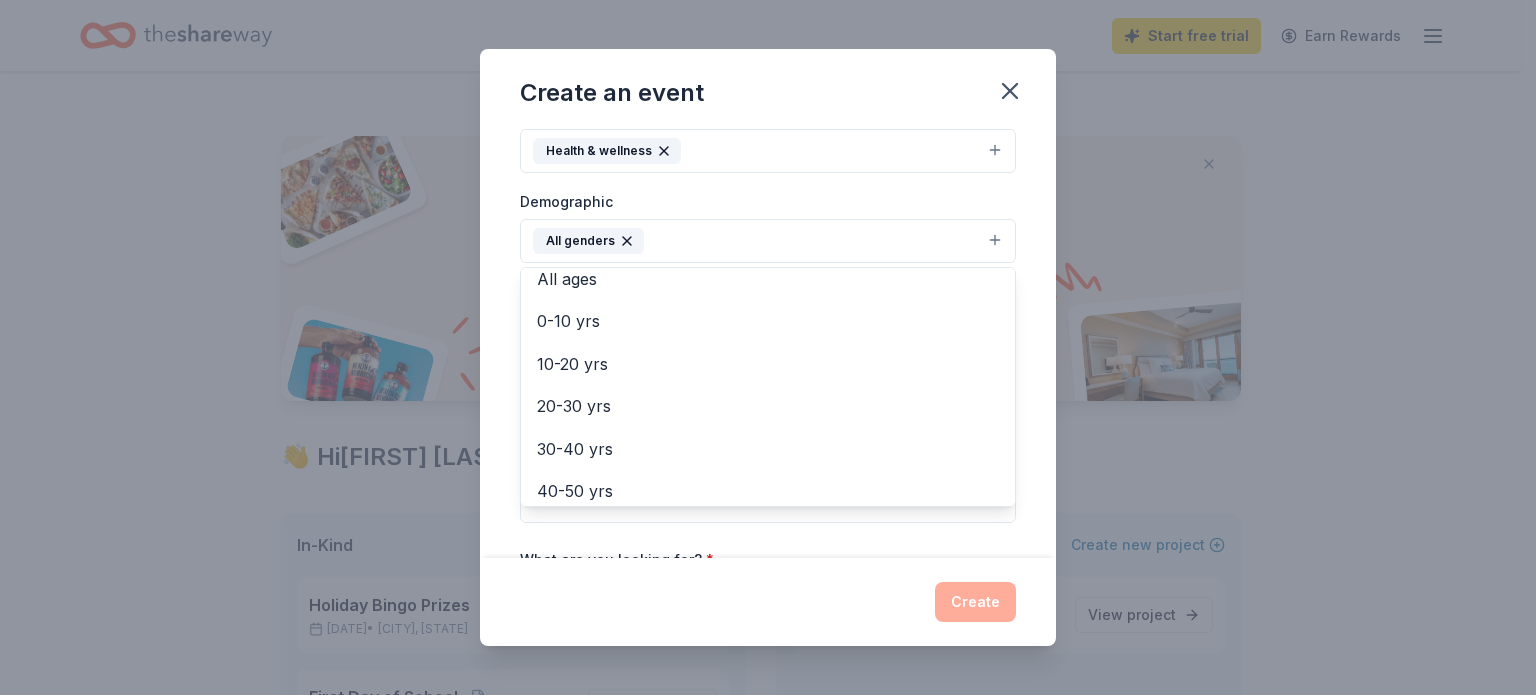 scroll, scrollTop: 100, scrollLeft: 0, axis: vertical 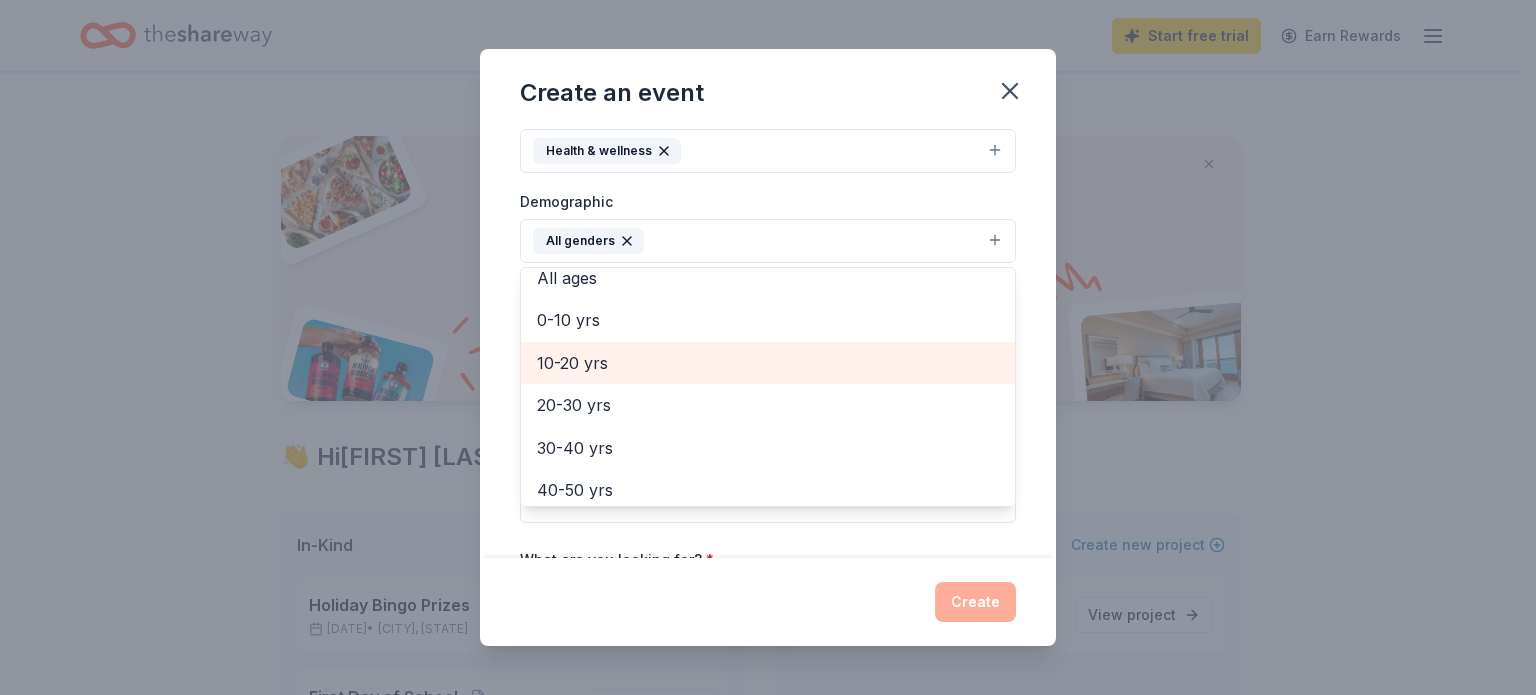 click on "10-20 yrs" at bounding box center (768, 363) 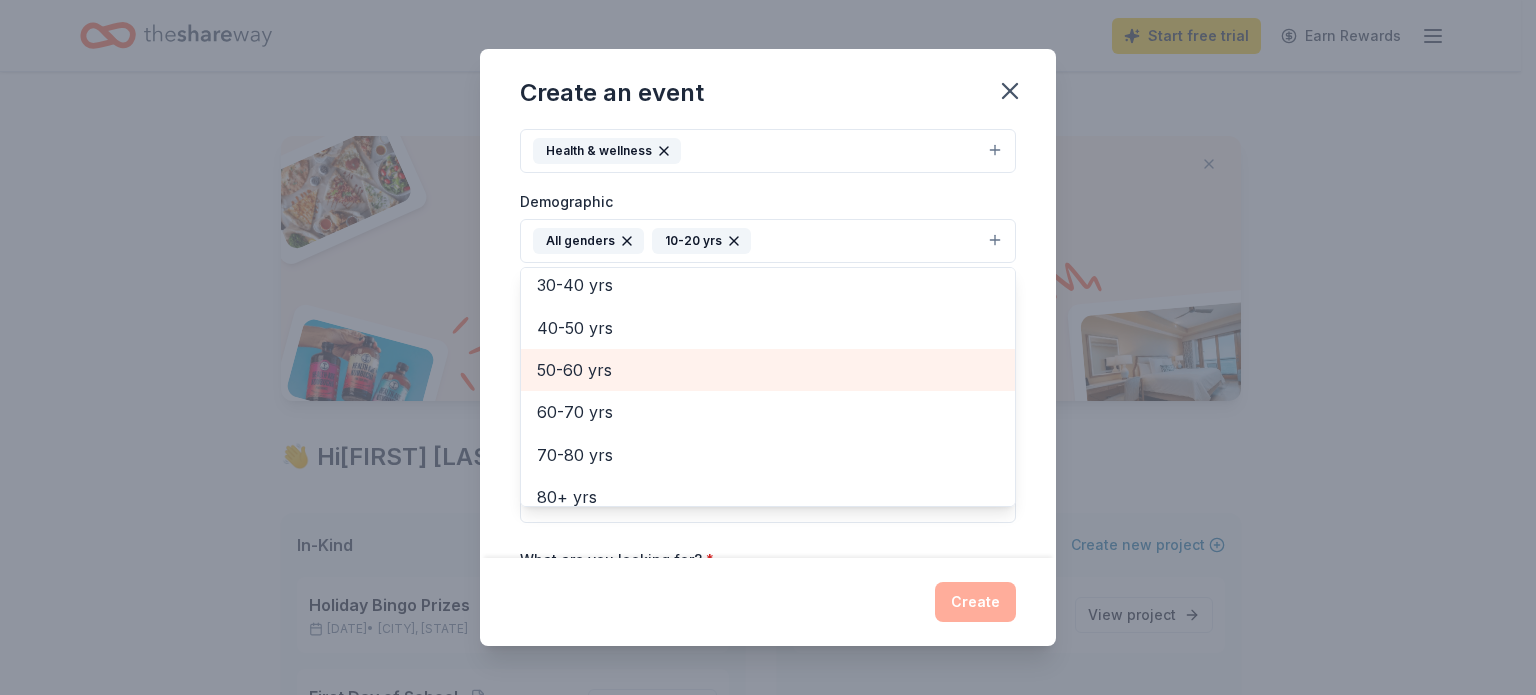 scroll, scrollTop: 236, scrollLeft: 0, axis: vertical 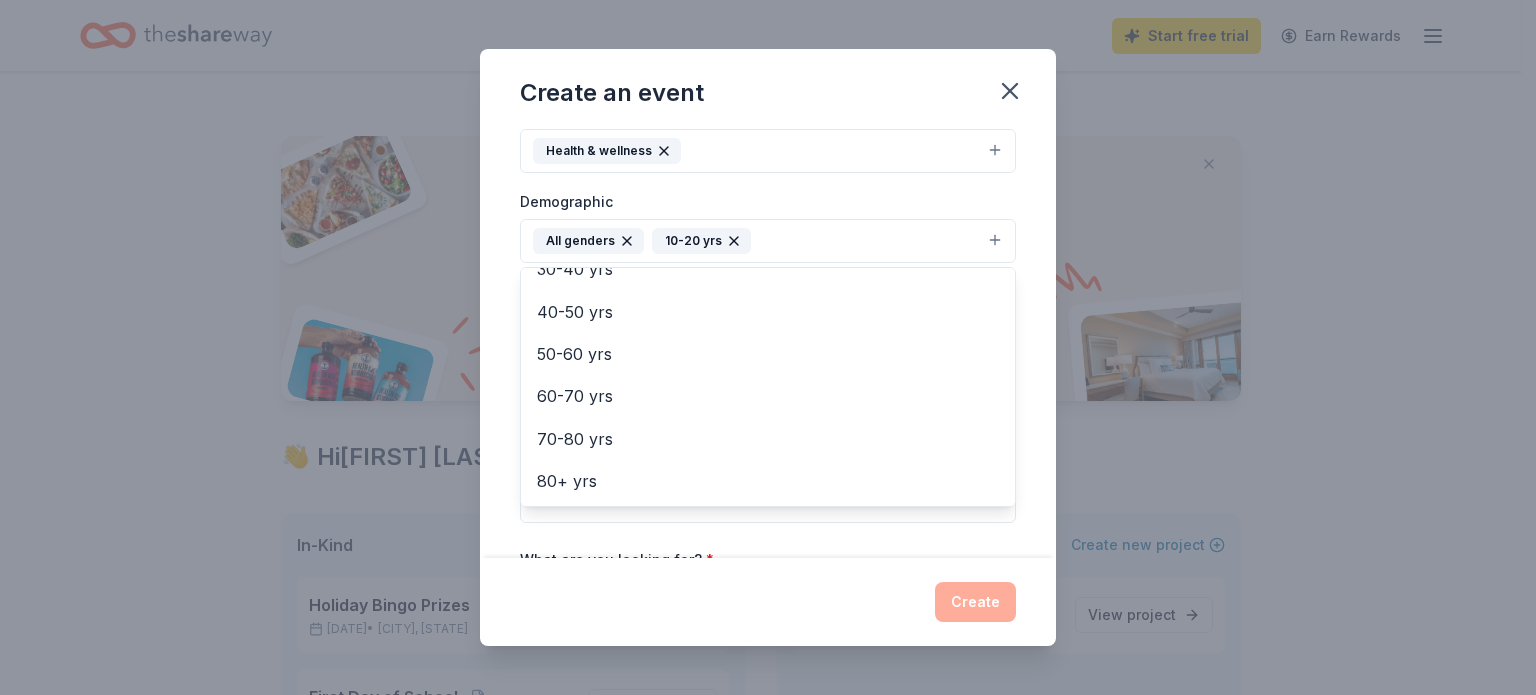 click on "Create an event Event name * First Day of School 19 /100 Event website triton.k12.mn.us Attendance * 350 Date * [DATE] ZIP code * [ZIP] Event type * Health & wellness Demographic All genders 10-20 yrs Mostly men Mostly women All ages 0-10 yrs 20-30 yrs 30-40 yrs 40-50 yrs 50-60 yrs 60-70 yrs 70-80 yrs 80+ yrs We use this information to help brands find events with their target demographic to sponsor their products. Mailing address Apt/unit Description What are you looking for? * Auction & raffle Meals Snacks Desserts Alcohol Beverages Send me reminders Email me reminders of donor application deadlines Recurring event Create" at bounding box center (768, 347) 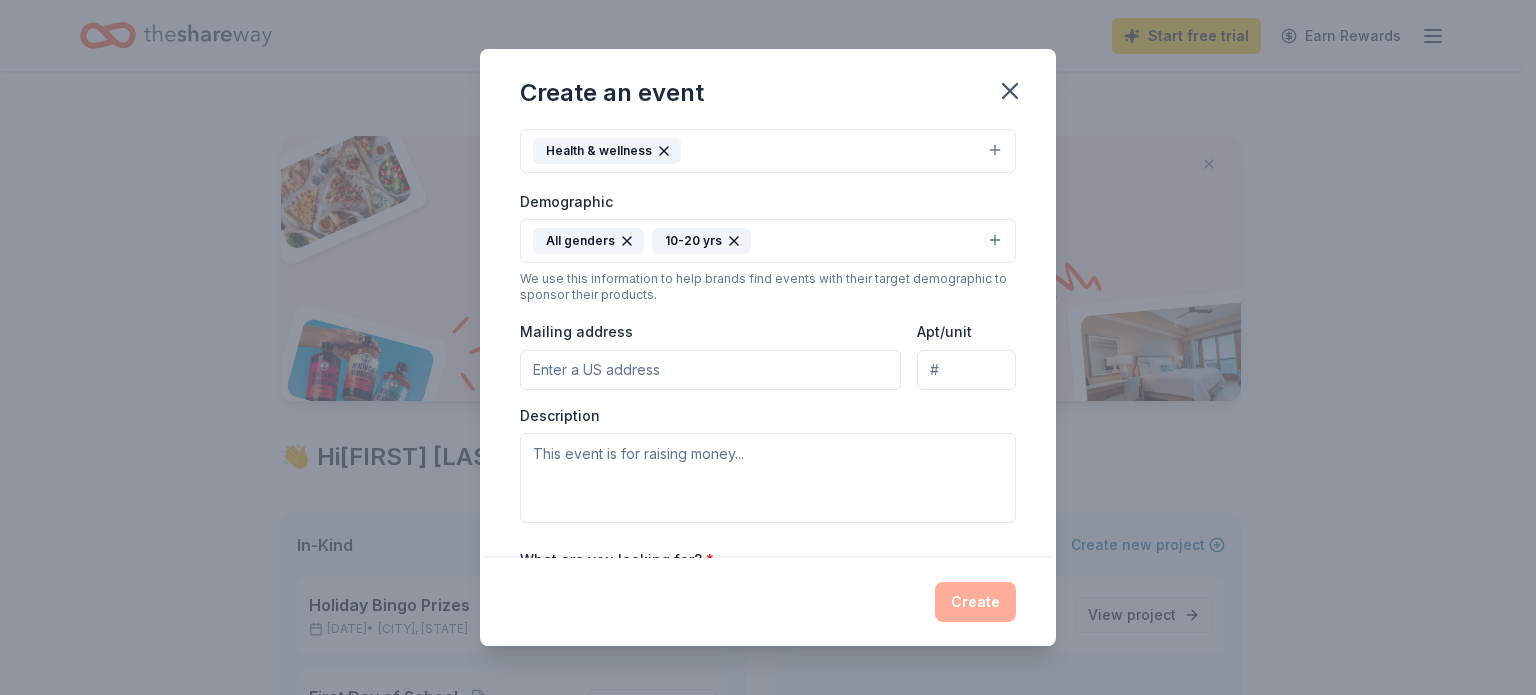 click on "Mailing address" at bounding box center [710, 370] 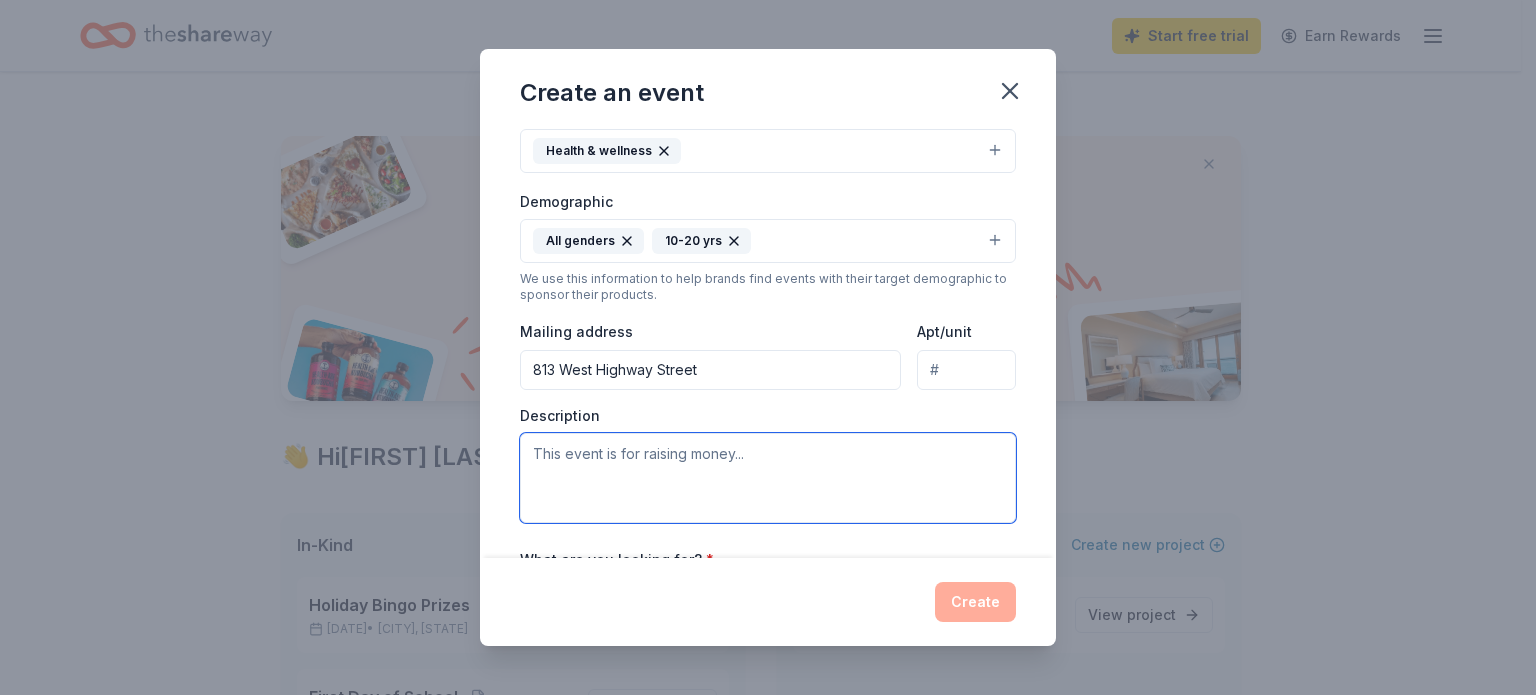 click at bounding box center [768, 478] 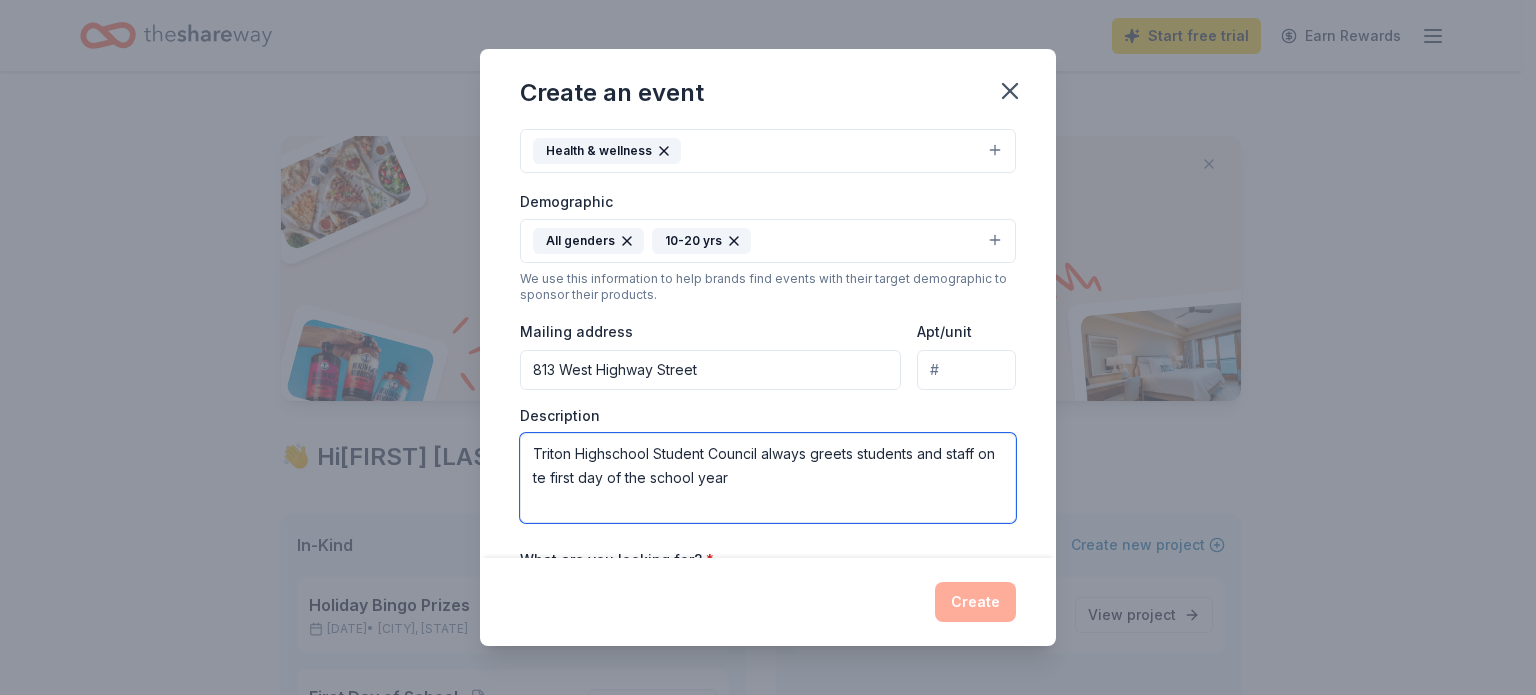 click on "Triton Highschool Student Council always greets students and staff on te first day of the school year" at bounding box center (768, 478) 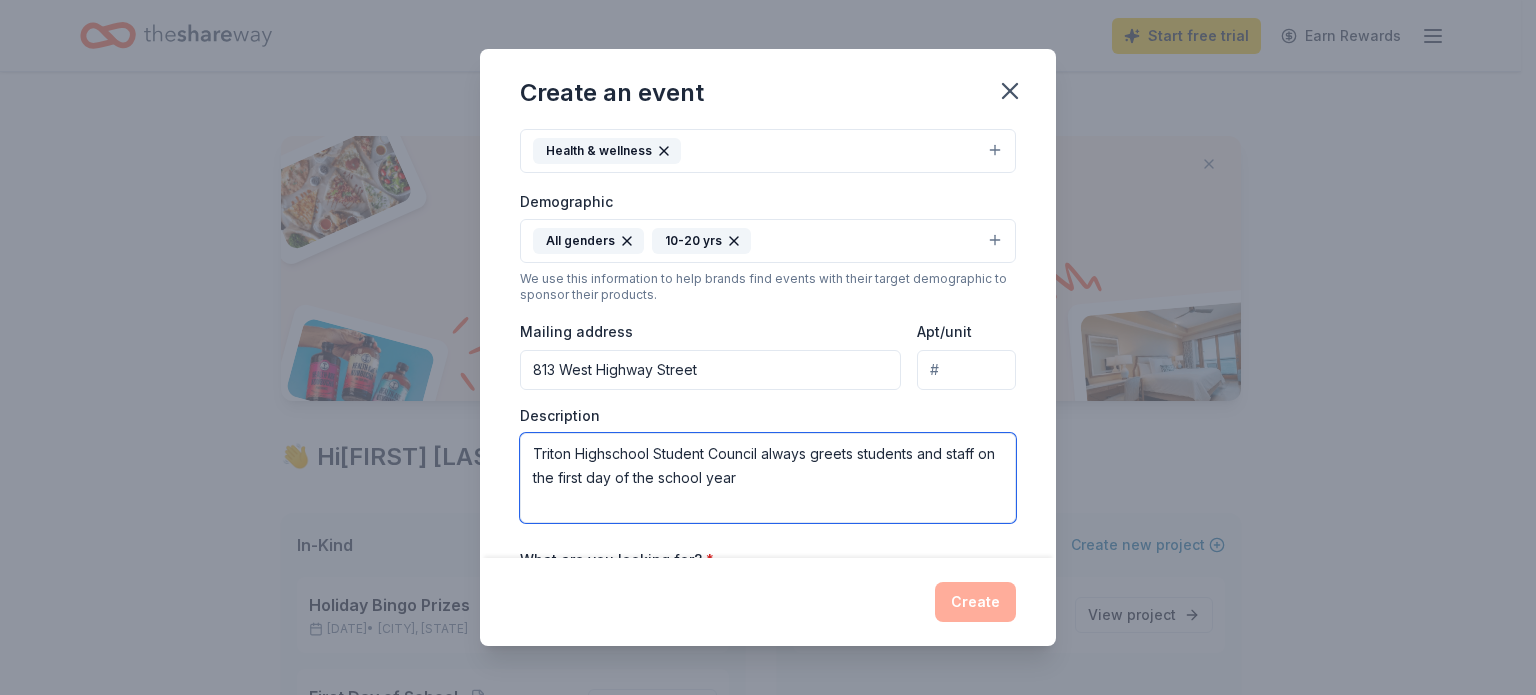 click on "Triton Highschool Student Council always greets students and staff on the first day of the school year" at bounding box center (768, 478) 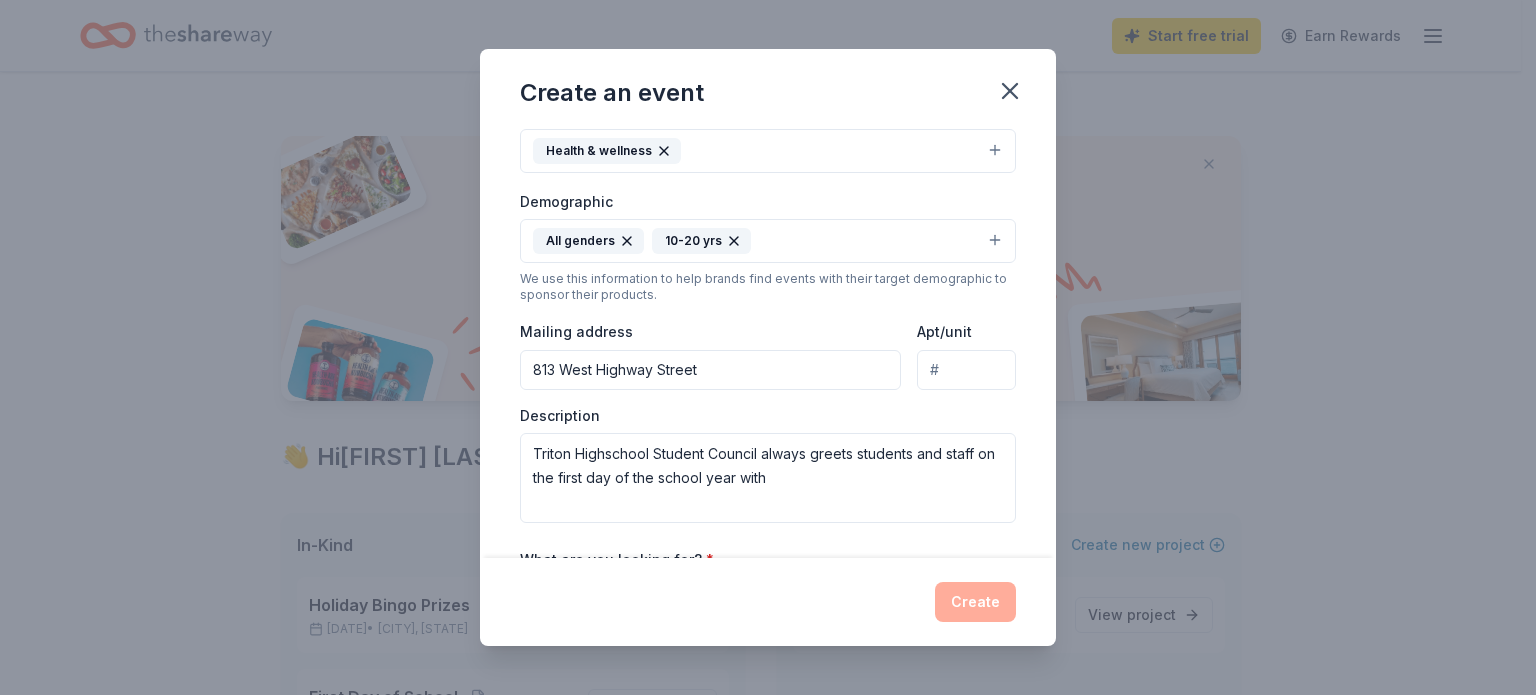 click on "Create an event Event name * First Day of School 19 /100 Event website triton.k12.mn.us Attendance * 350 Date * 09/03/2025 ZIP code * 55927 Event type * Health & wellness Demographic All genders 10-20 yrs We use this information to help brands find events with their target demographic to sponsor their products. Mailing address 813 West Highway Street Apt/unit Description Triton Highschool Student Council always greets students and staff on the first day of the school year with What are you looking for? * Auction & raffle Meals Snacks Desserts Alcohol Beverages Send me reminders Email me reminders of donor application deadlines Recurring event Create" at bounding box center [768, 347] 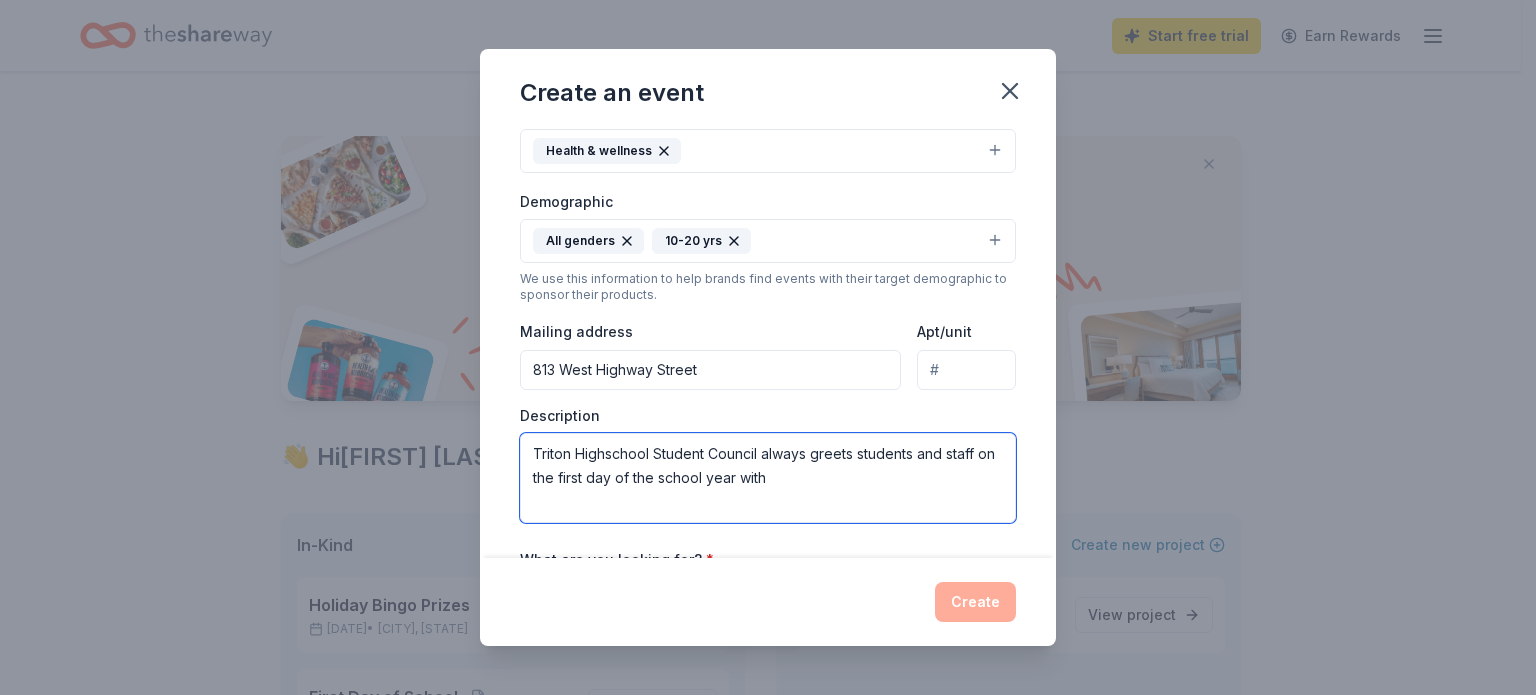 click on "Triton Highschool Student Council always greets students and staff on the first day of the school year with" at bounding box center (768, 478) 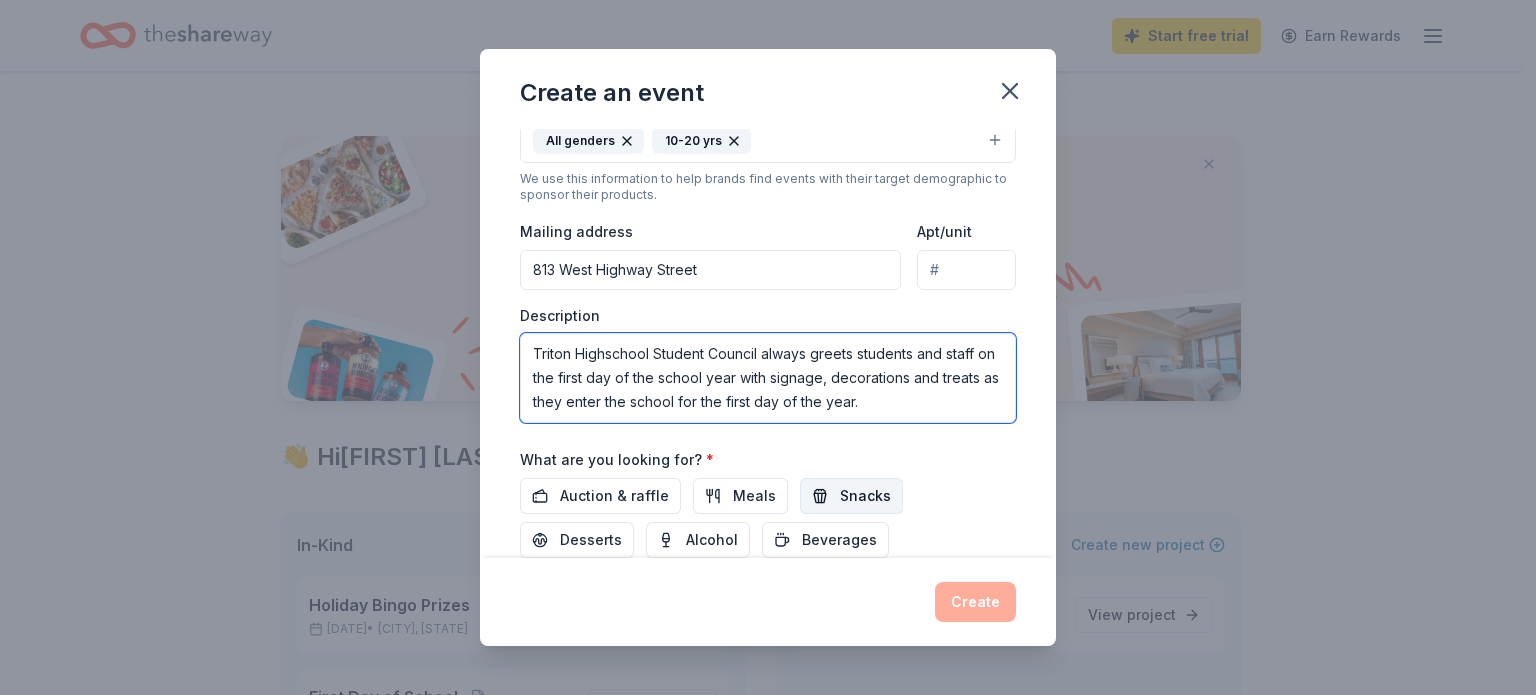 scroll, scrollTop: 491, scrollLeft: 0, axis: vertical 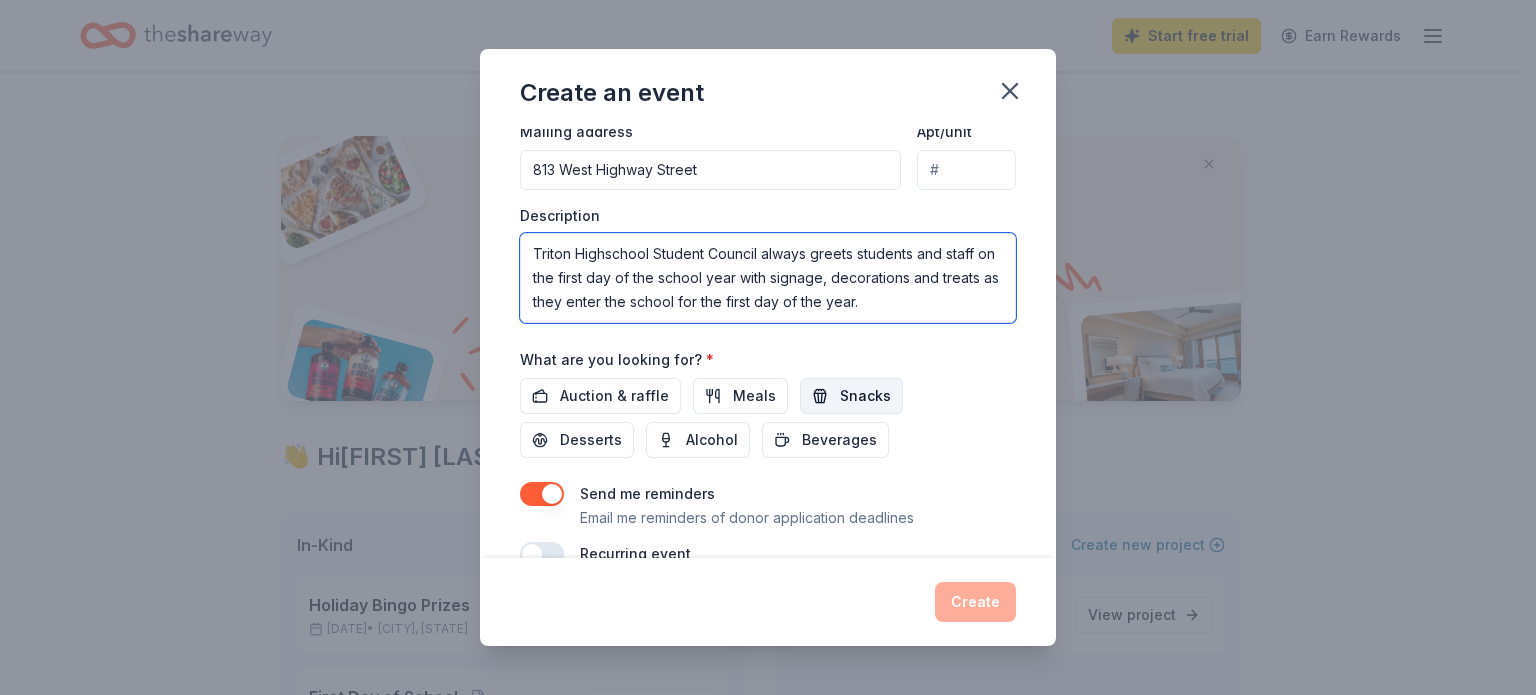 type on "Triton Highschool Student Council always greets students and staff on the first day of the school year with signage, decorations and treats as they enter the school for the first day of the year." 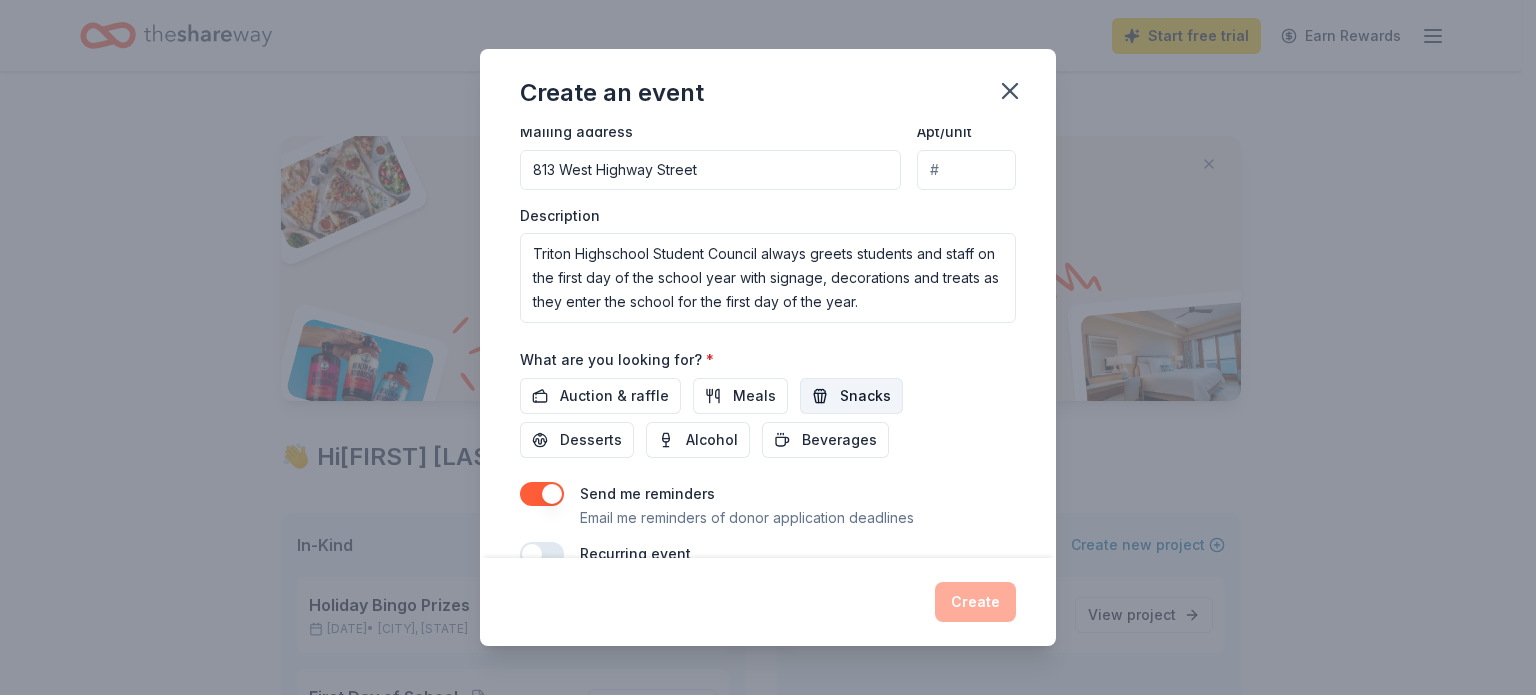 click on "Snacks" at bounding box center [865, 396] 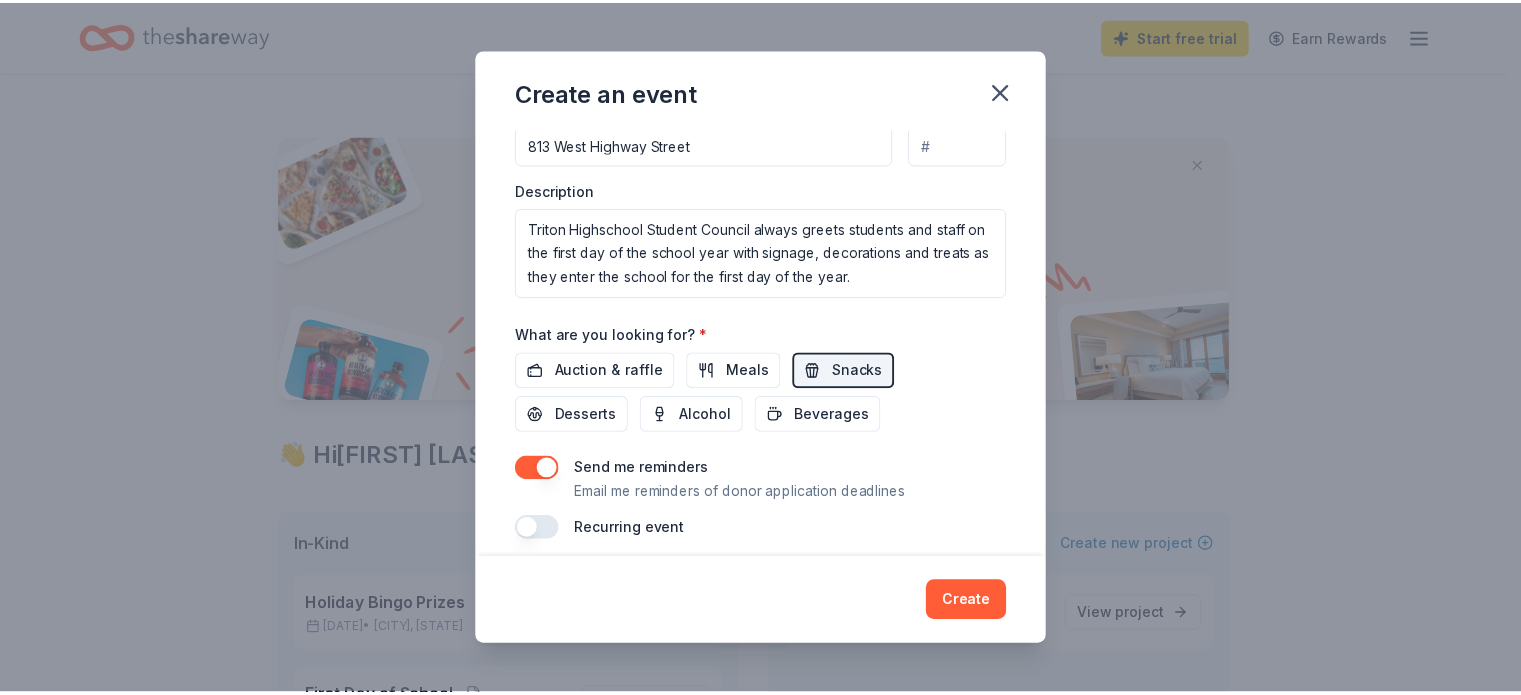 scroll, scrollTop: 529, scrollLeft: 0, axis: vertical 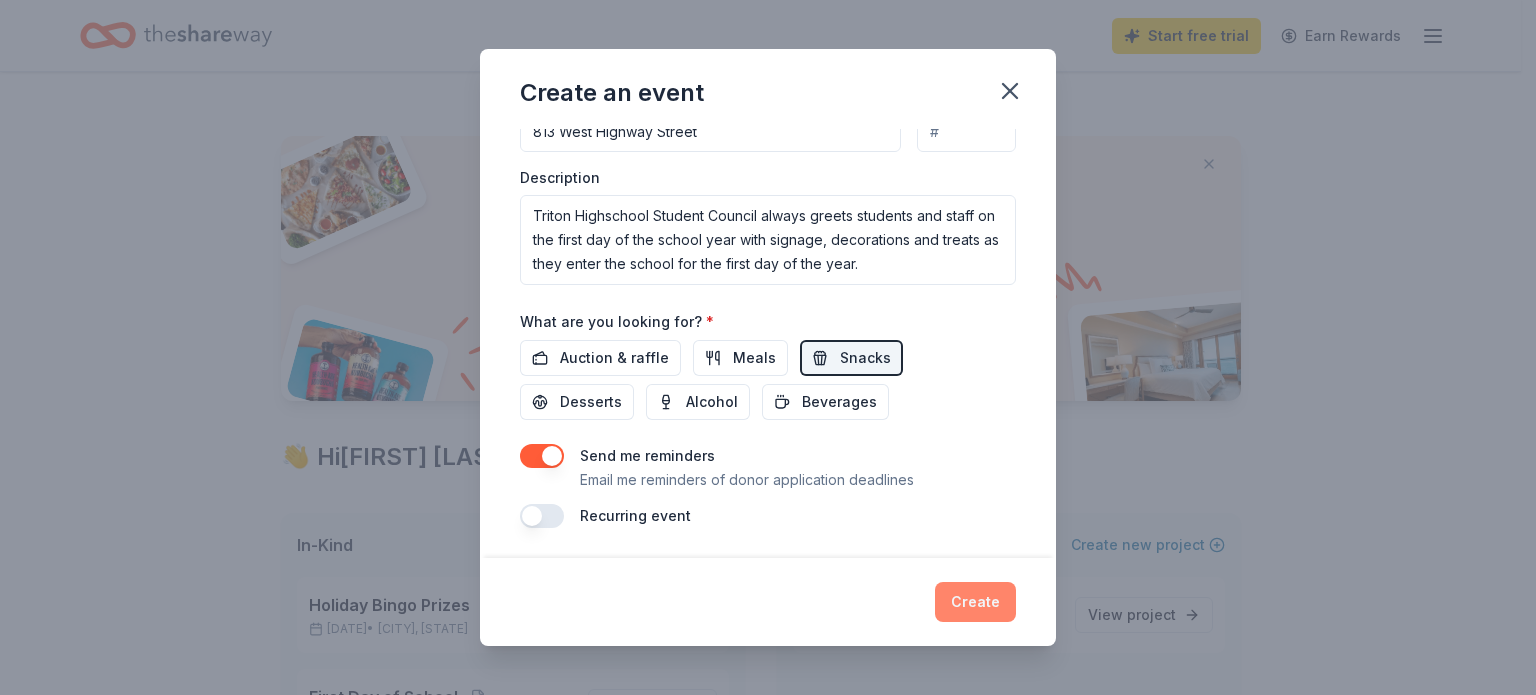 click on "Create" at bounding box center [975, 602] 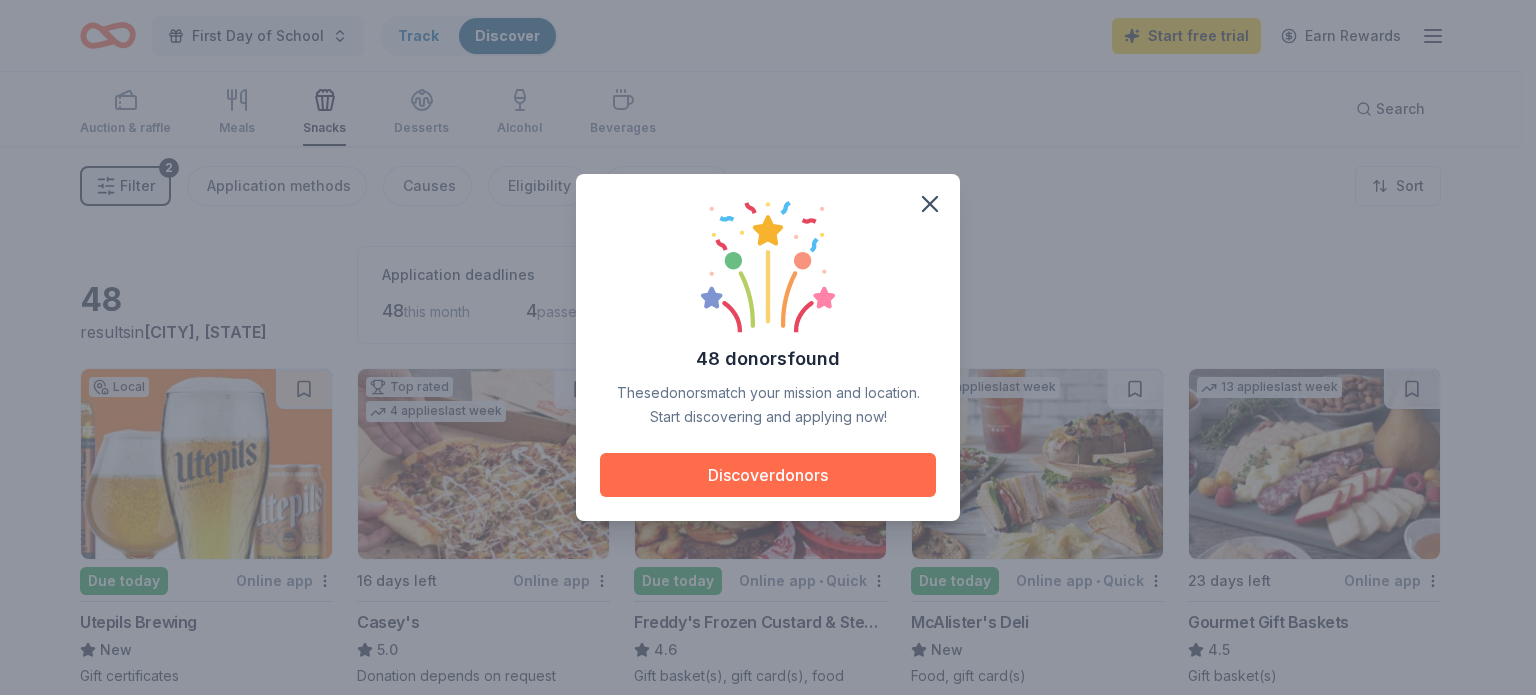 click on "Discover  donors" at bounding box center [768, 475] 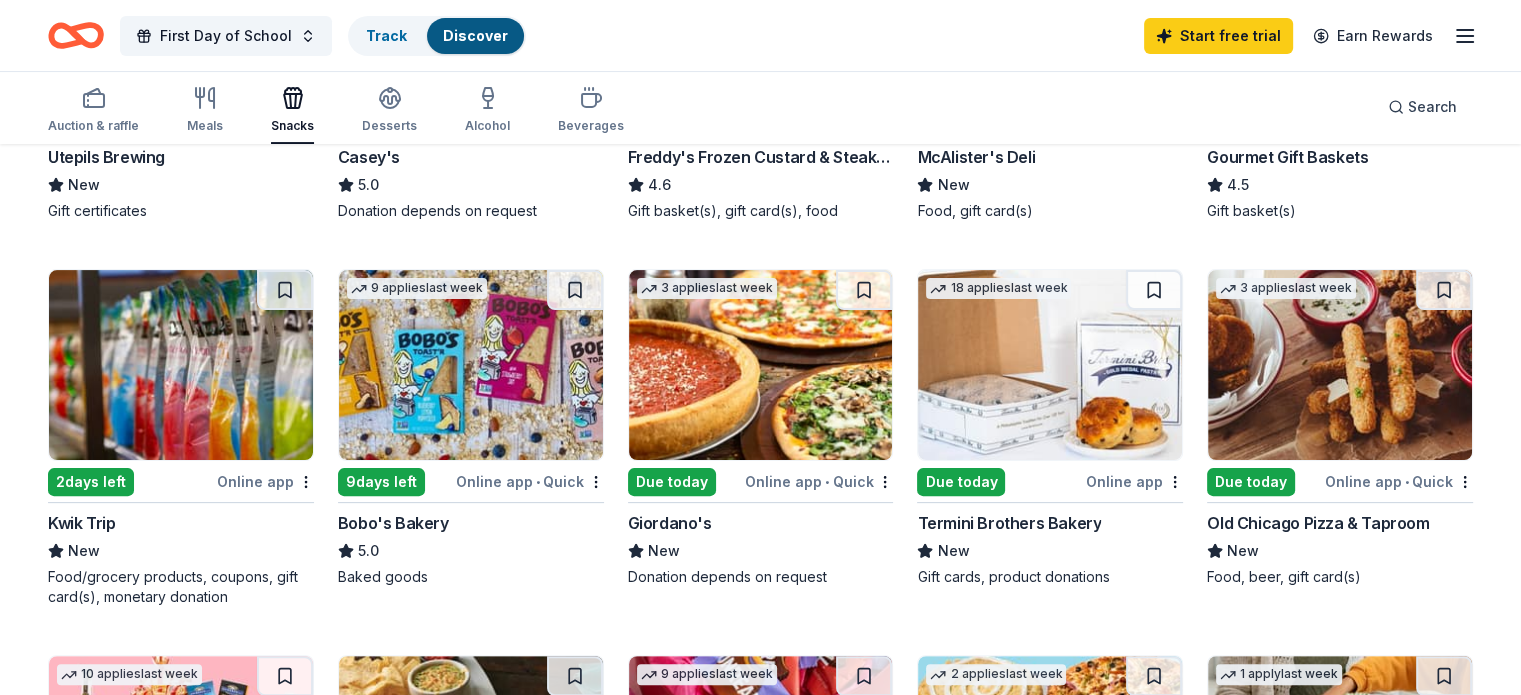 scroll, scrollTop: 500, scrollLeft: 0, axis: vertical 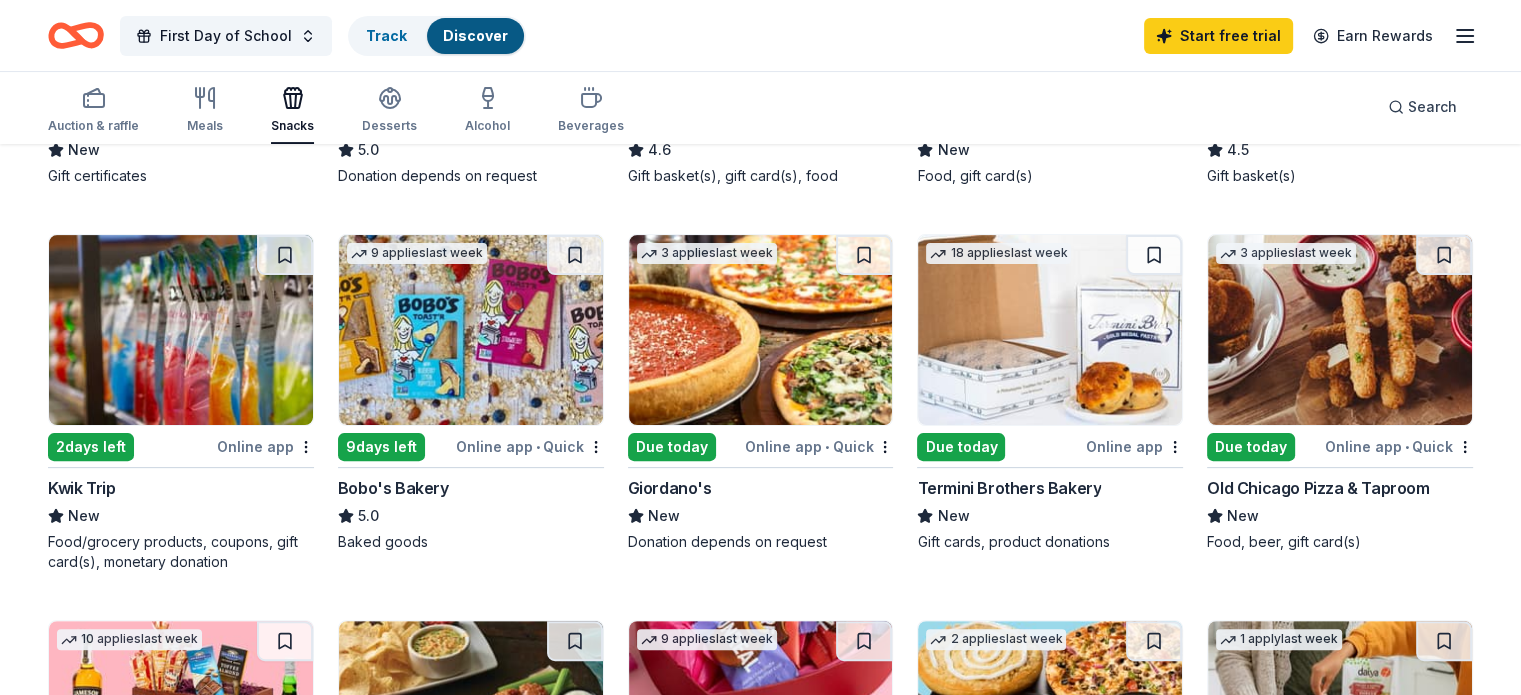 click on "Online app" at bounding box center (265, 446) 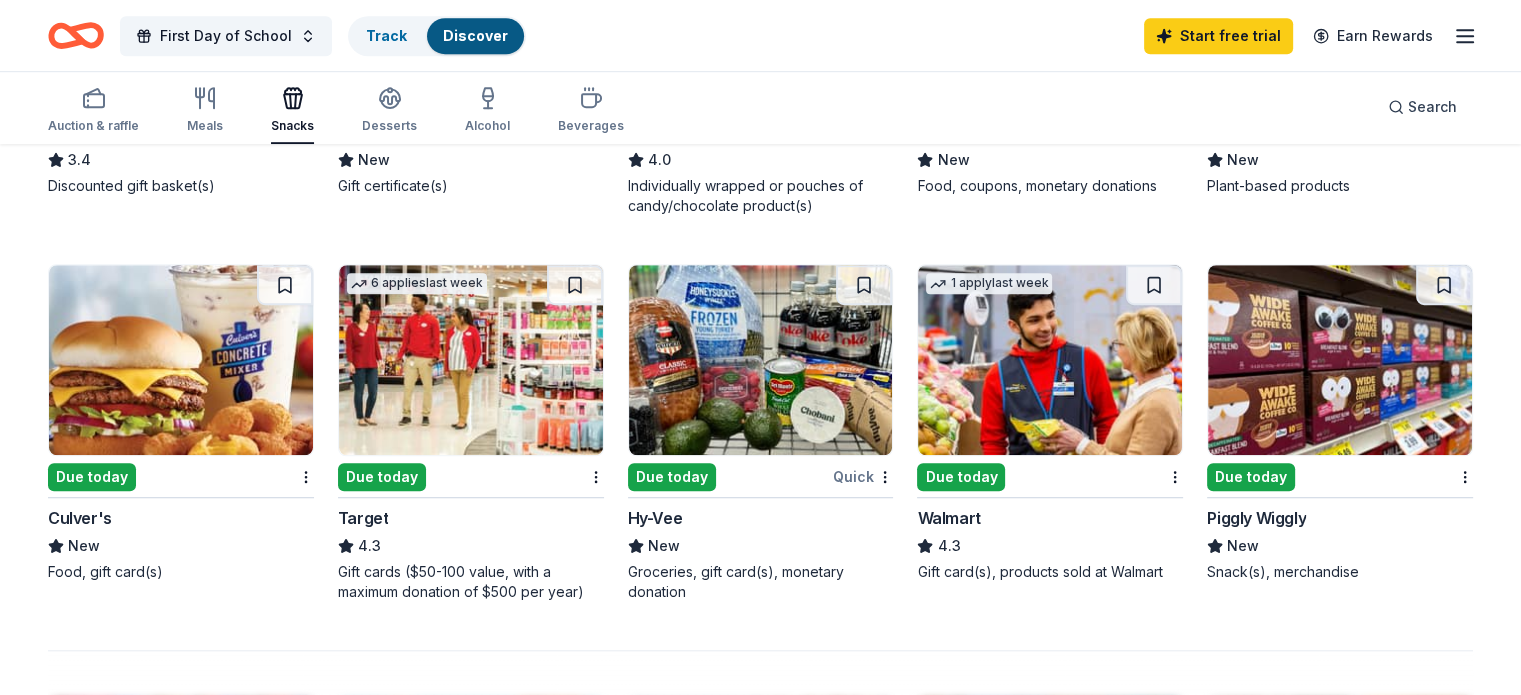 scroll, scrollTop: 1196, scrollLeft: 0, axis: vertical 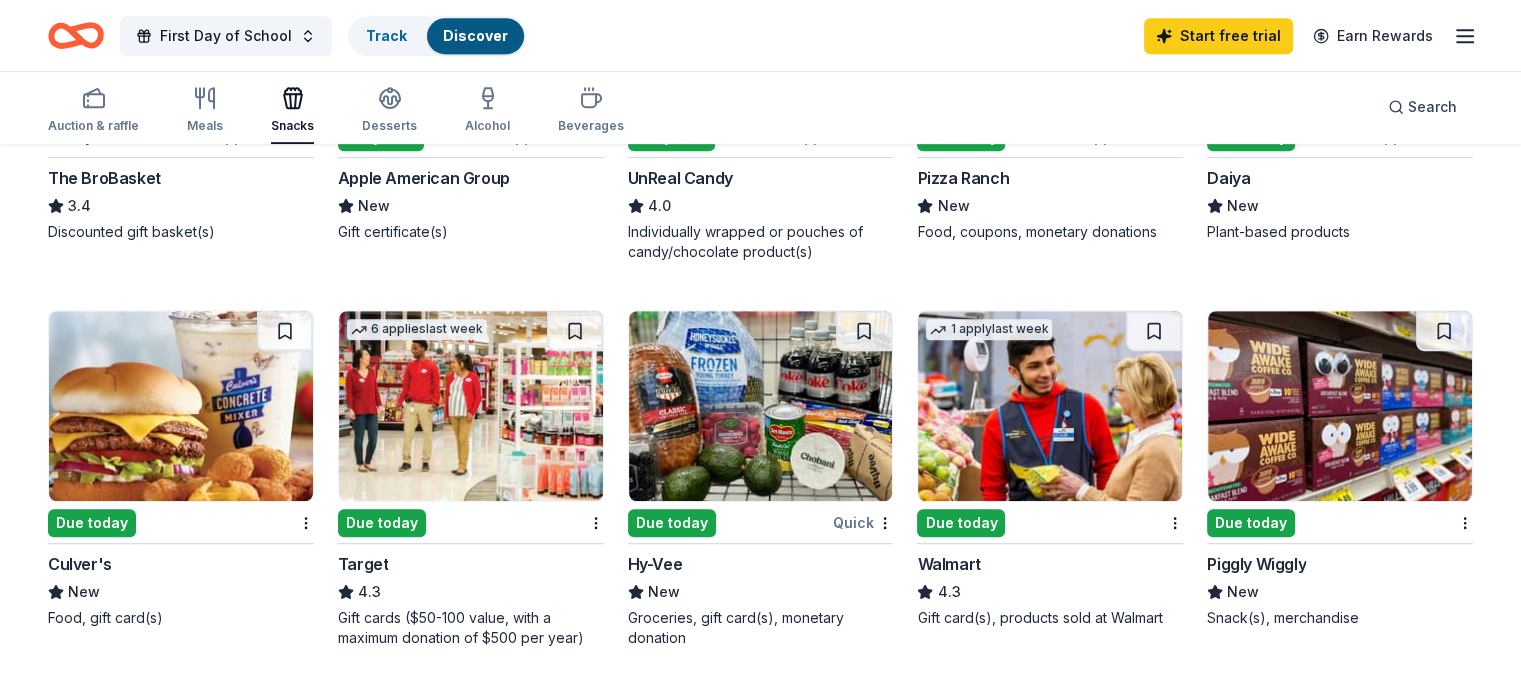 click on "Due today" at bounding box center [672, 523] 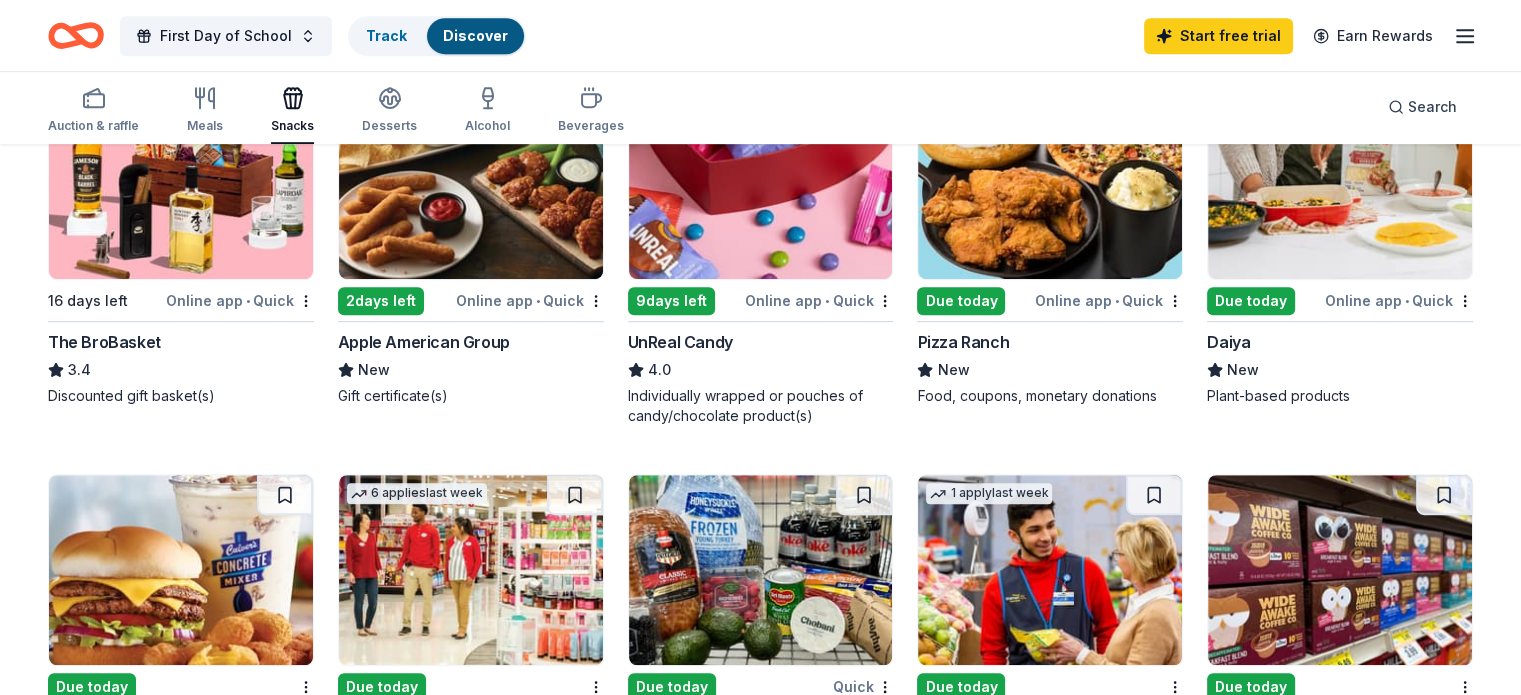 scroll, scrollTop: 996, scrollLeft: 0, axis: vertical 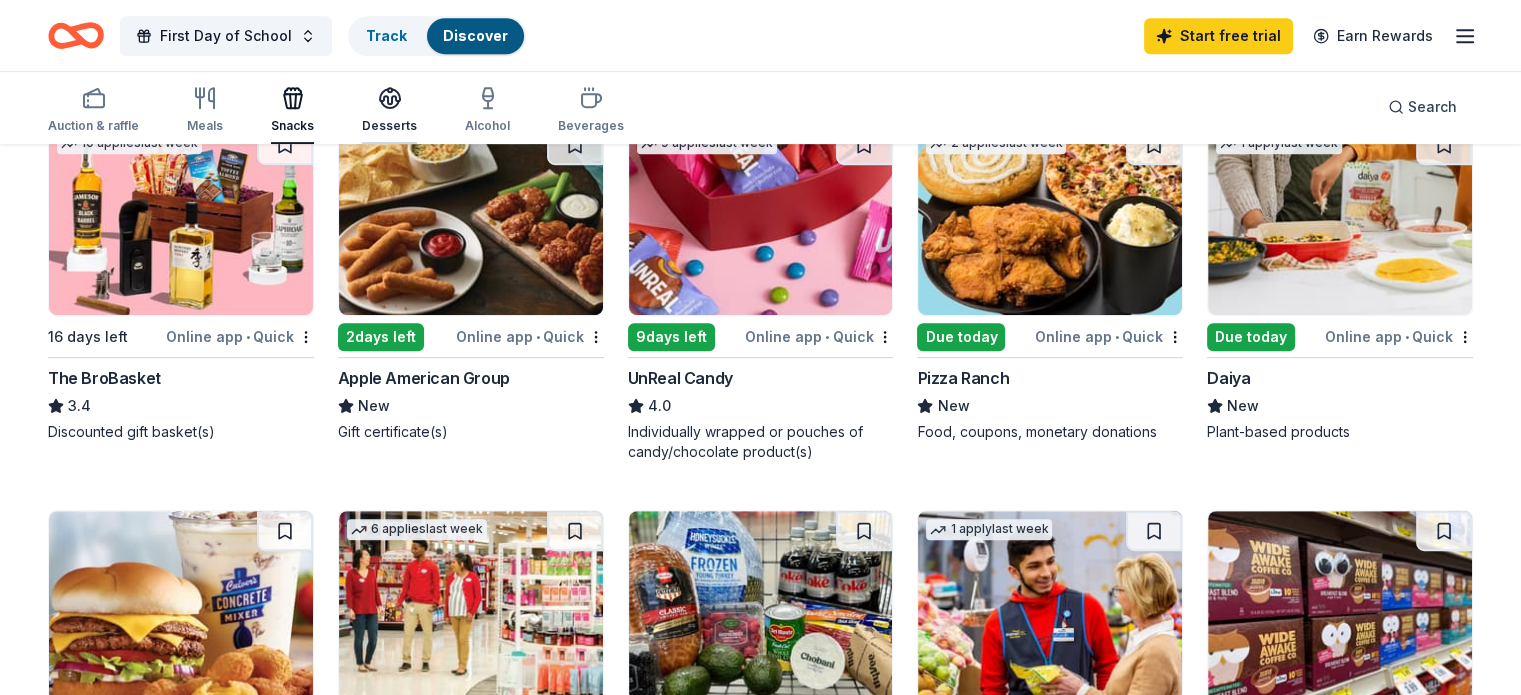 click 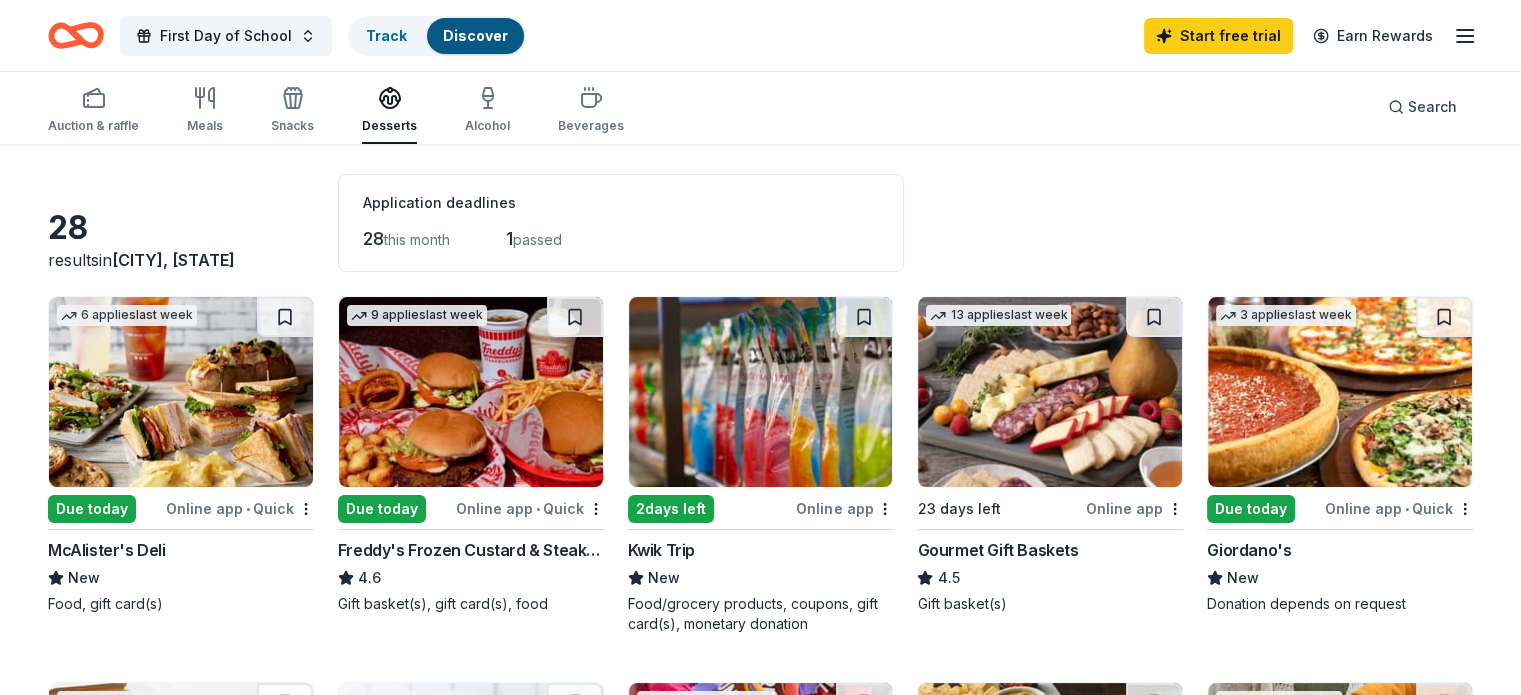 scroll, scrollTop: 0, scrollLeft: 0, axis: both 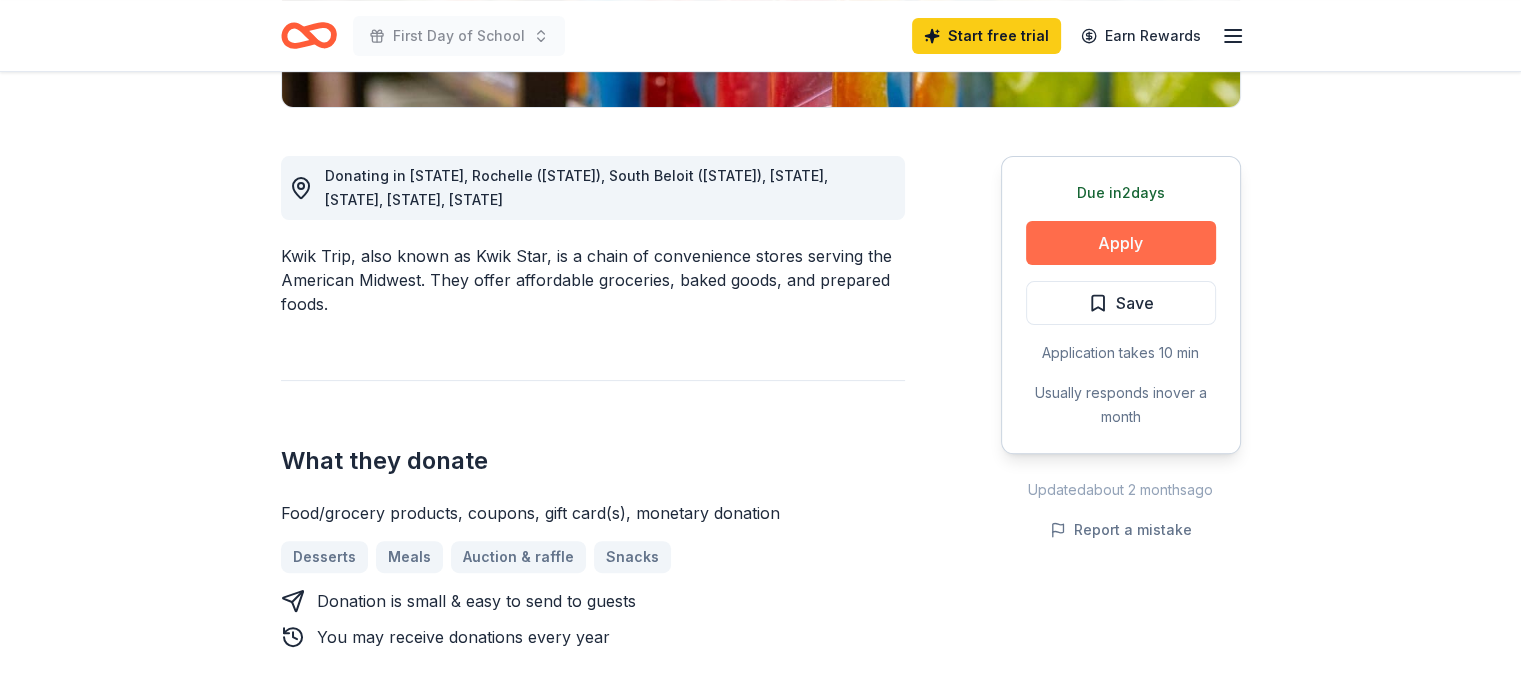 click on "Apply" at bounding box center [1121, 243] 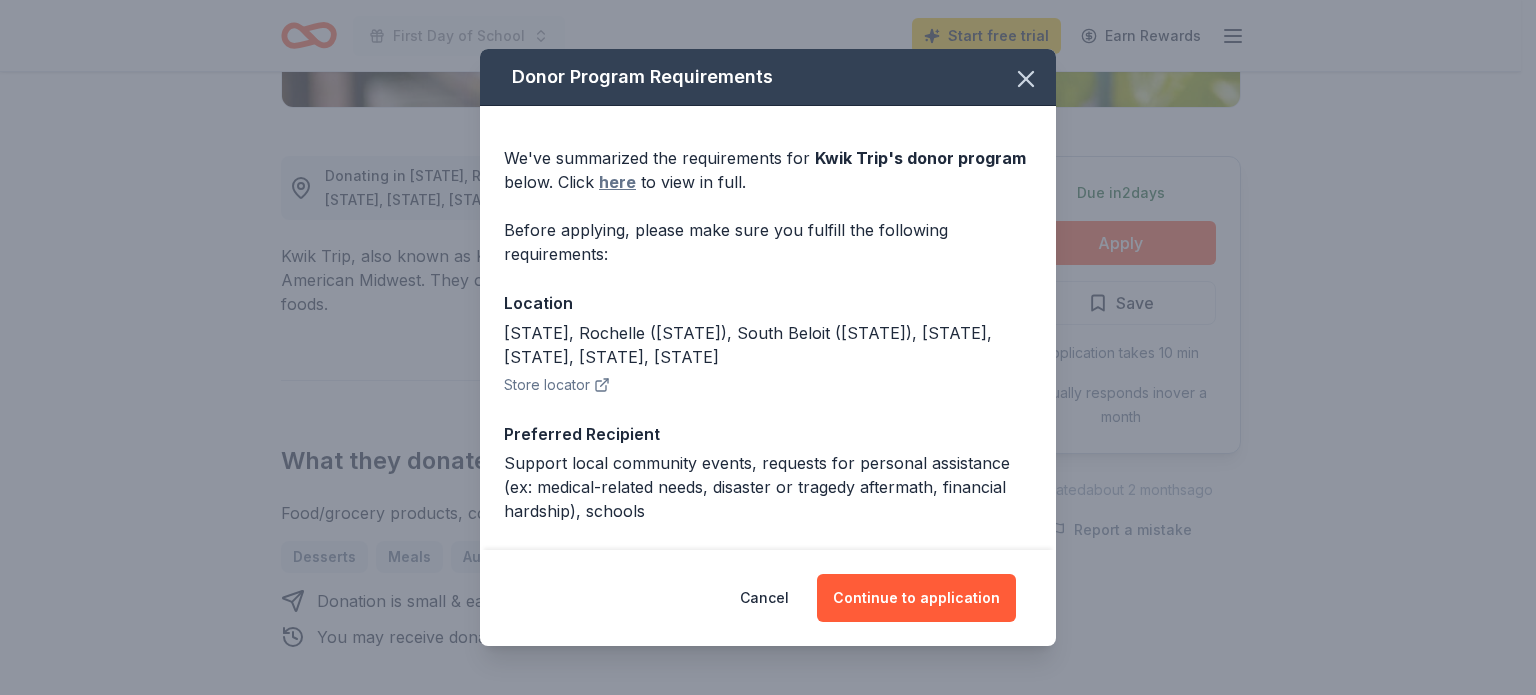 click on "here" at bounding box center (617, 182) 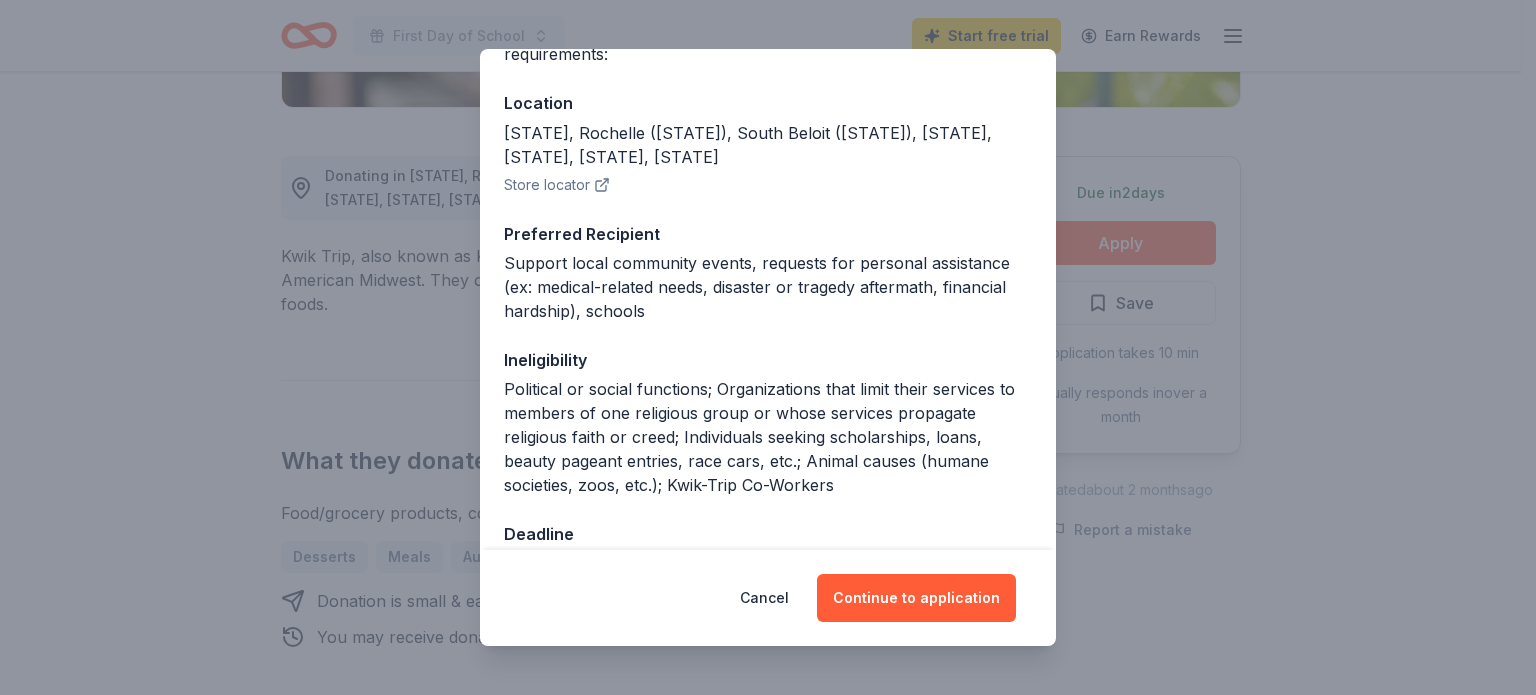 scroll, scrollTop: 228, scrollLeft: 0, axis: vertical 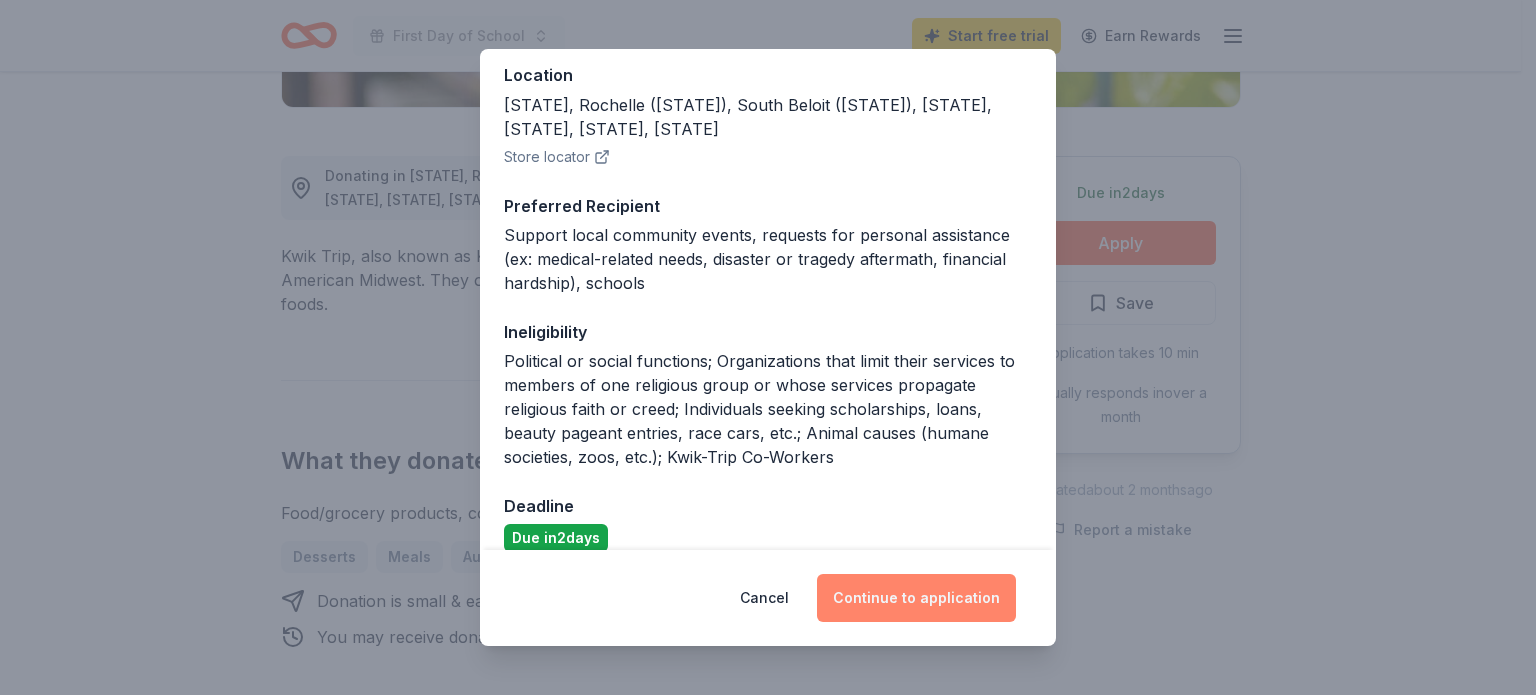 click on "Continue to application" at bounding box center (916, 598) 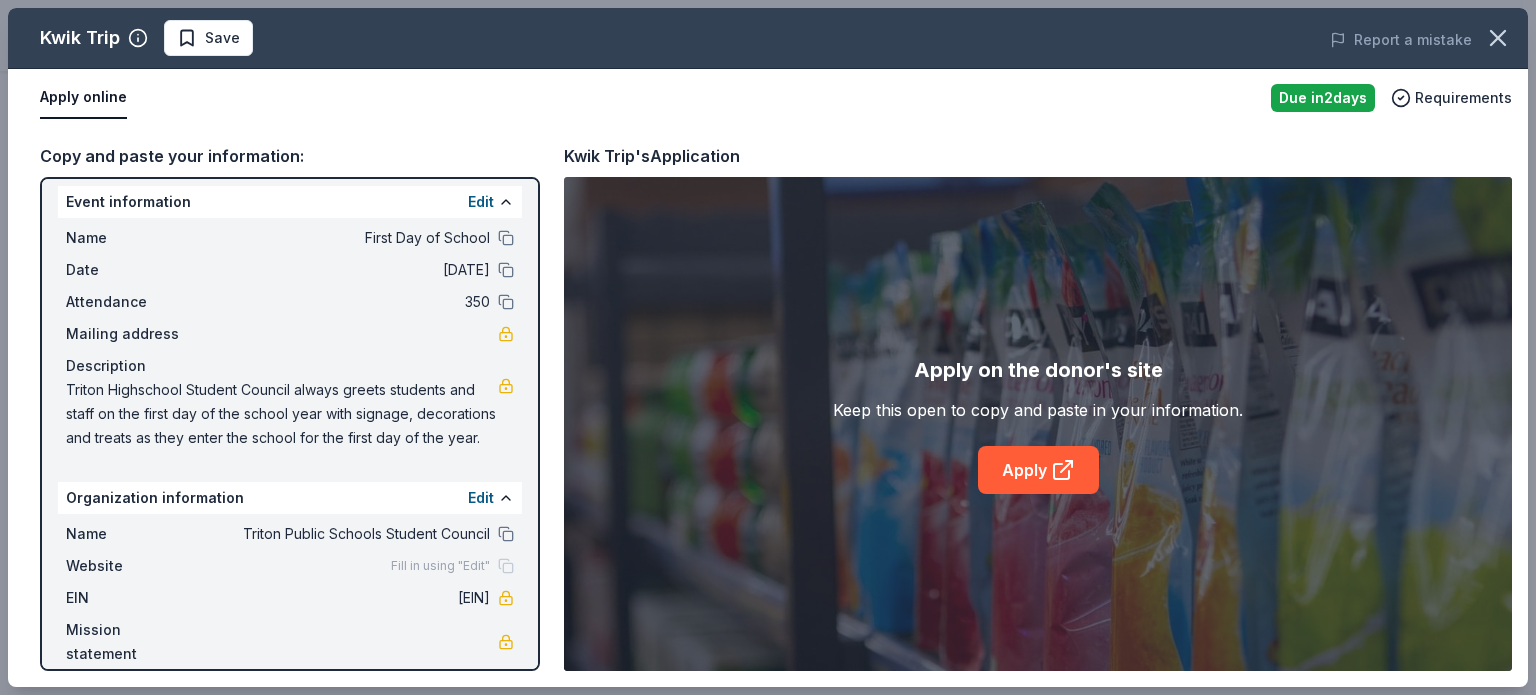 scroll, scrollTop: 0, scrollLeft: 0, axis: both 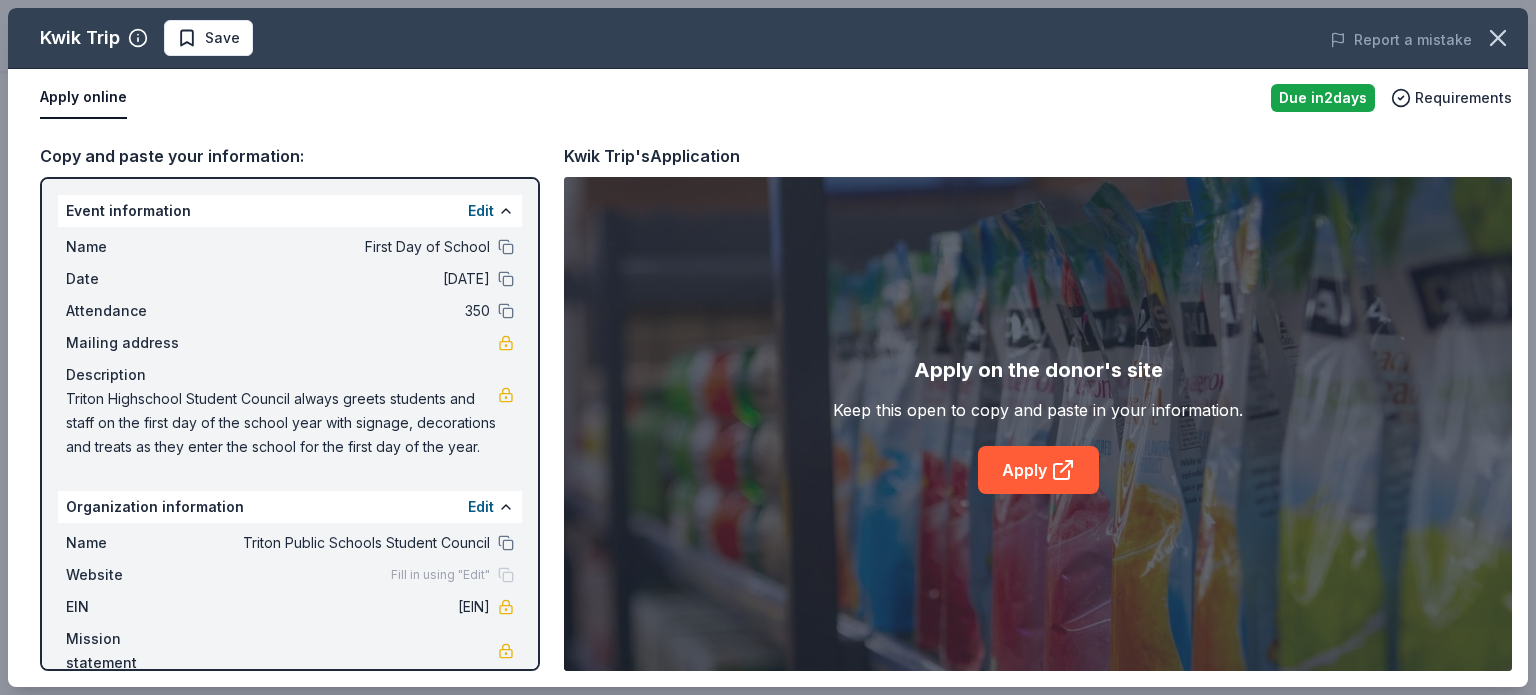 drag, startPoint x: 244, startPoint y: 283, endPoint x: 391, endPoint y: 58, distance: 268.76382 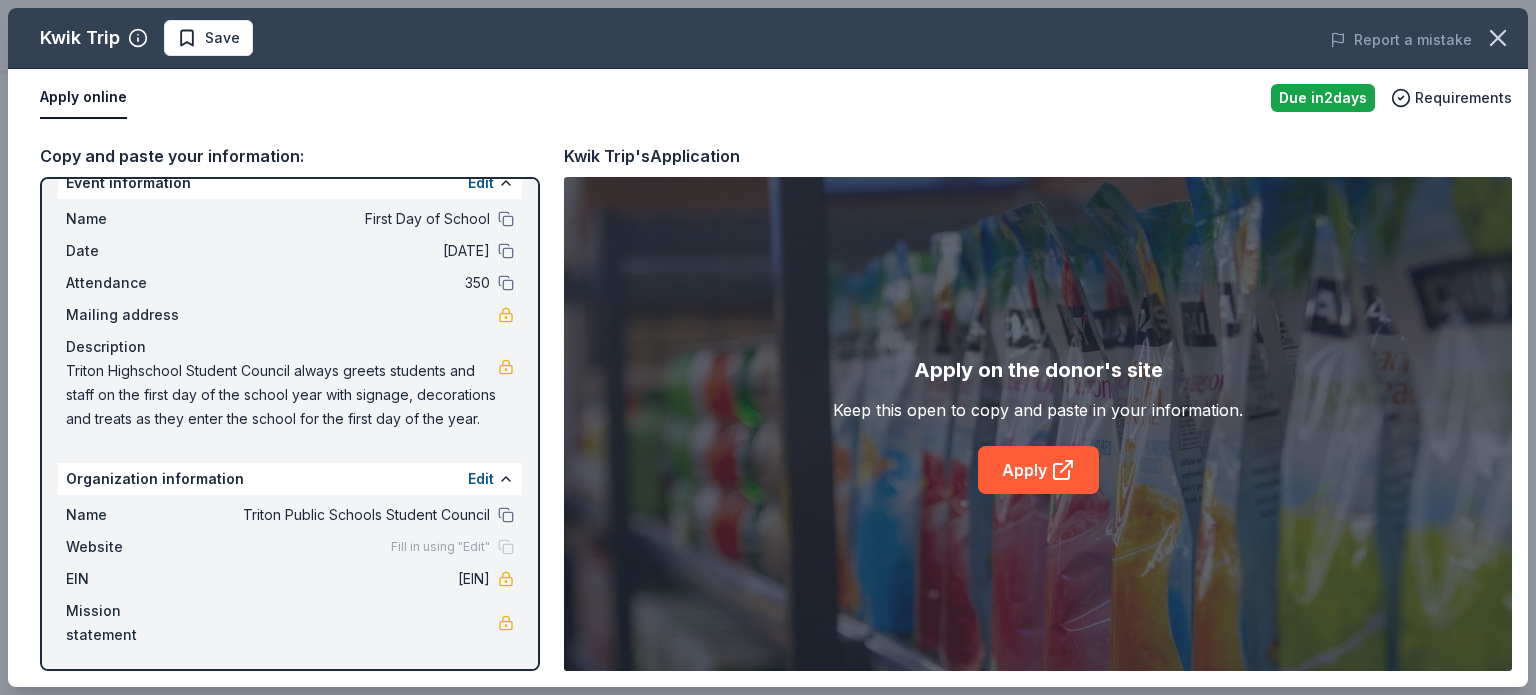 scroll, scrollTop: 0, scrollLeft: 0, axis: both 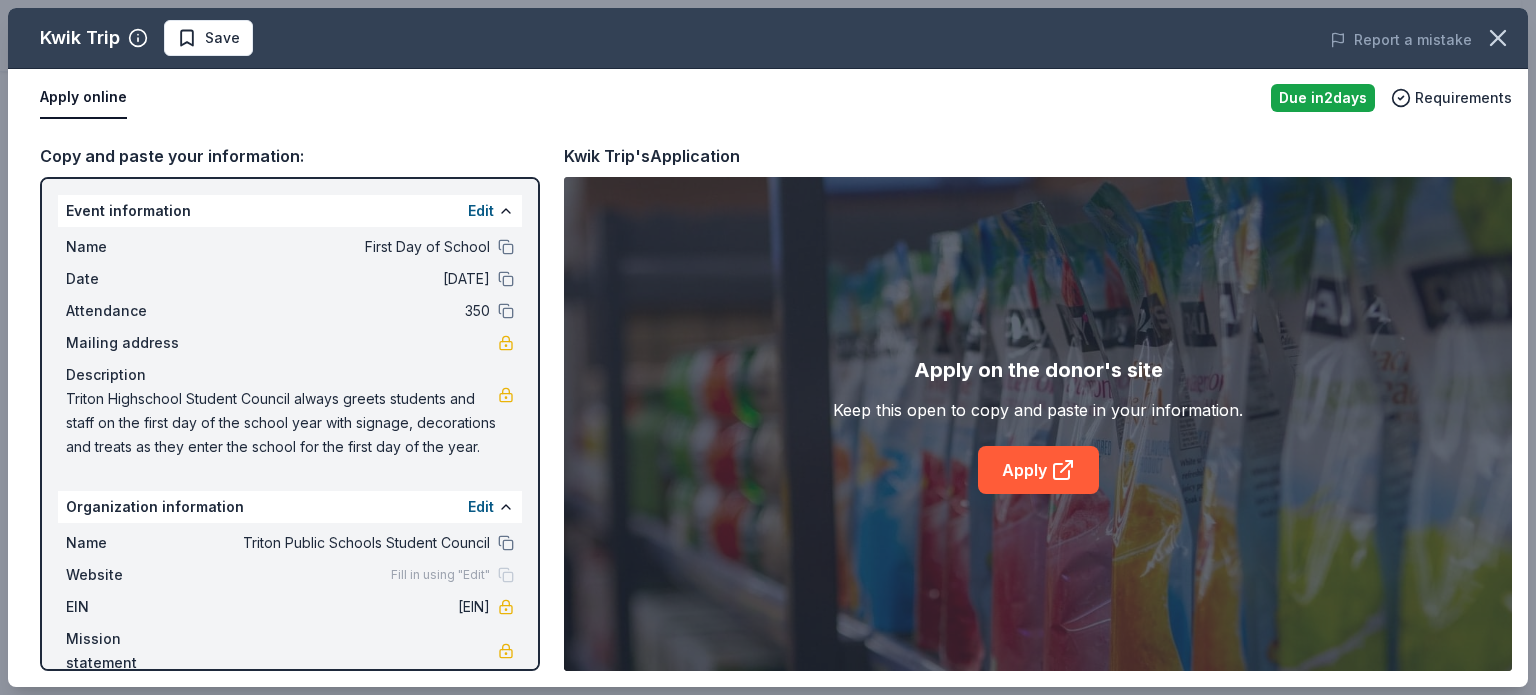 click on "Event information Edit" at bounding box center (290, 211) 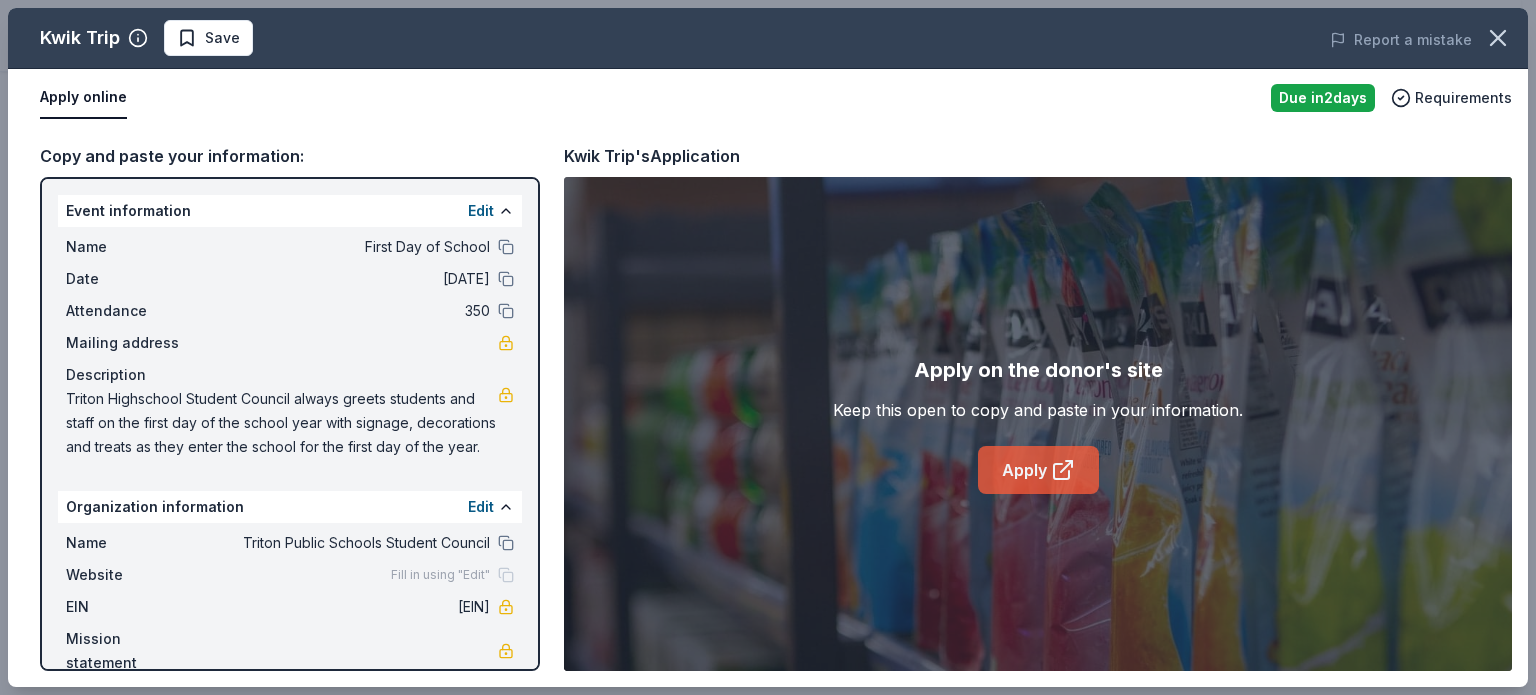 click on "Apply" at bounding box center [1038, 470] 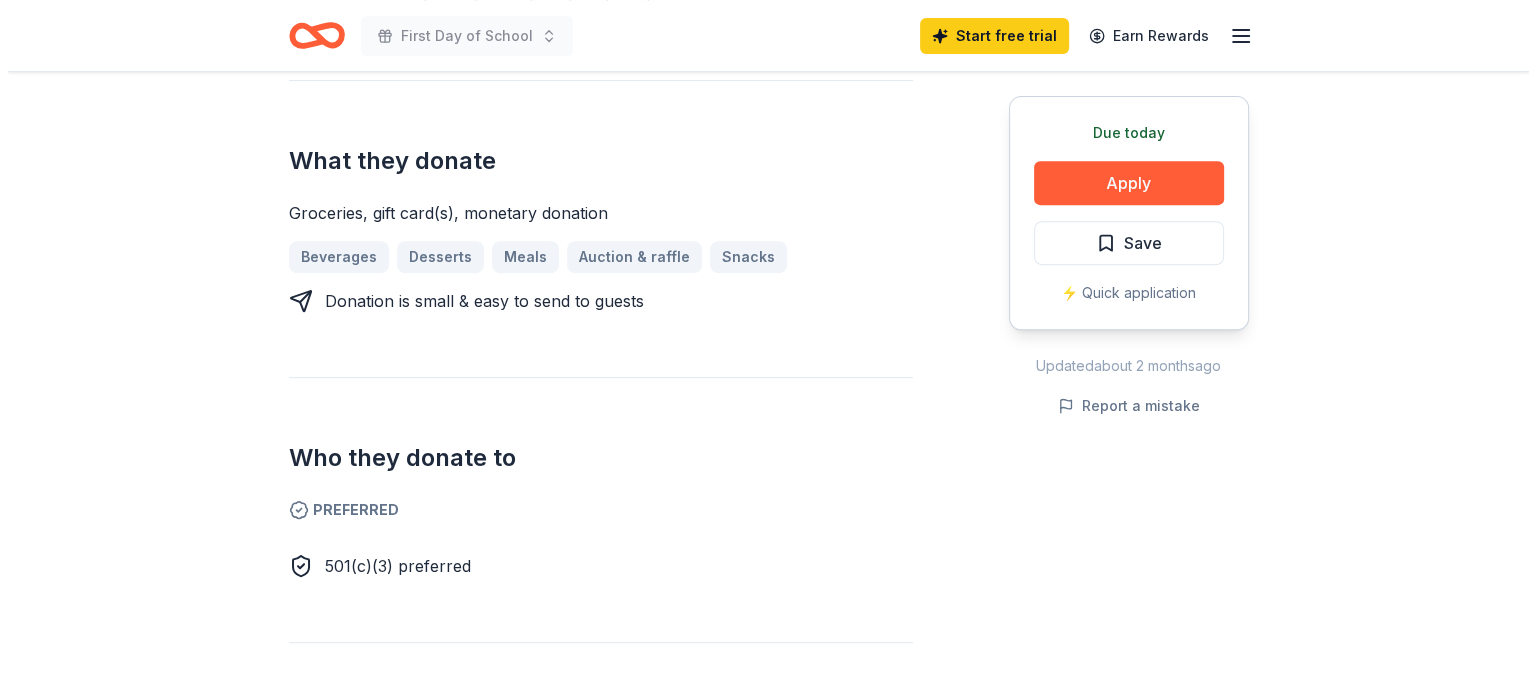scroll, scrollTop: 600, scrollLeft: 0, axis: vertical 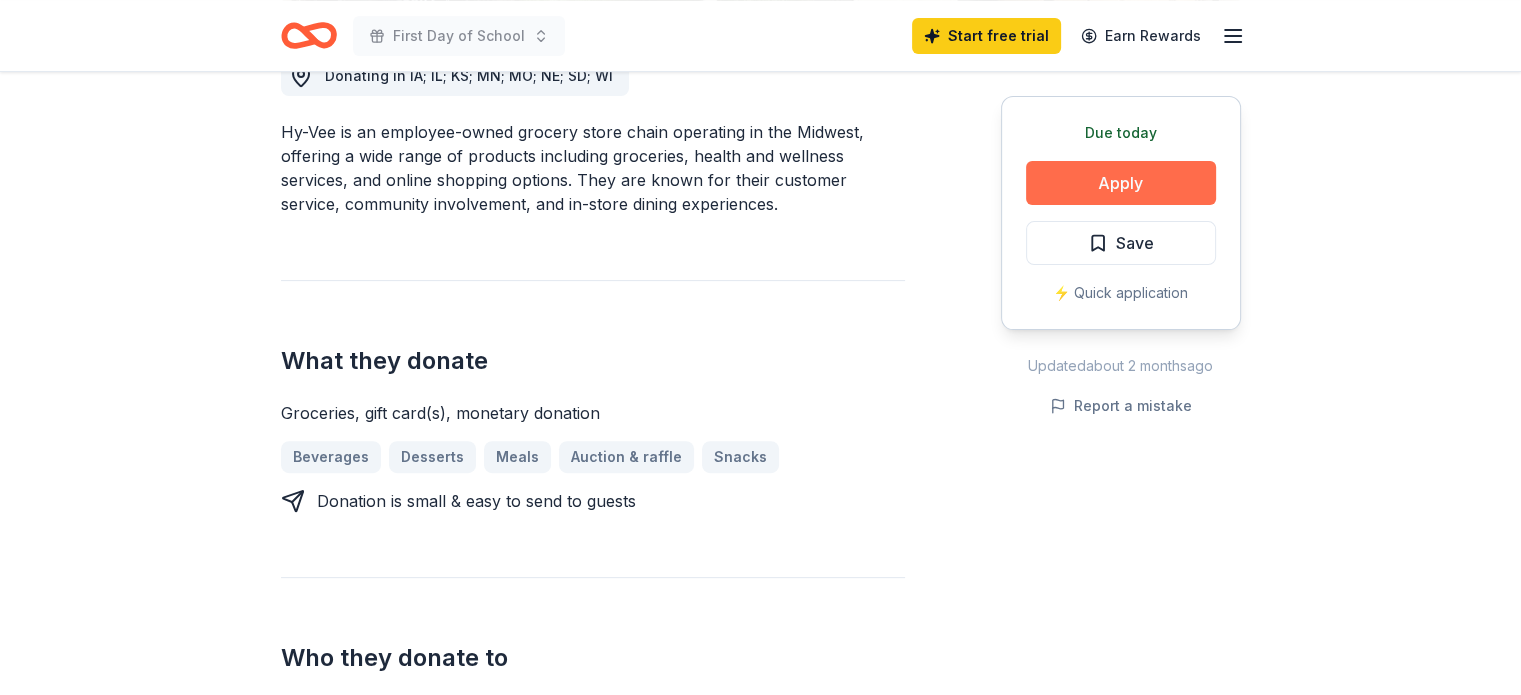 click on "Apply" at bounding box center [1121, 183] 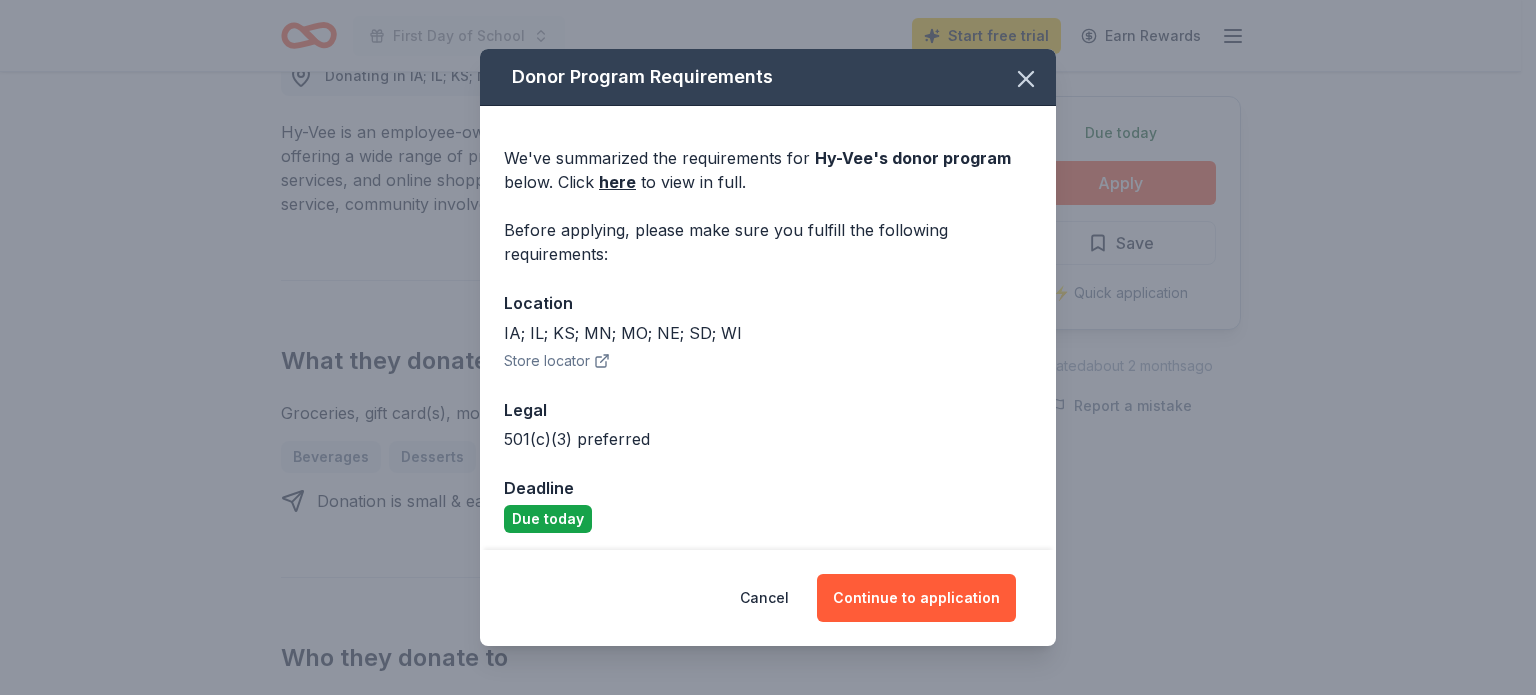 scroll, scrollTop: 6, scrollLeft: 0, axis: vertical 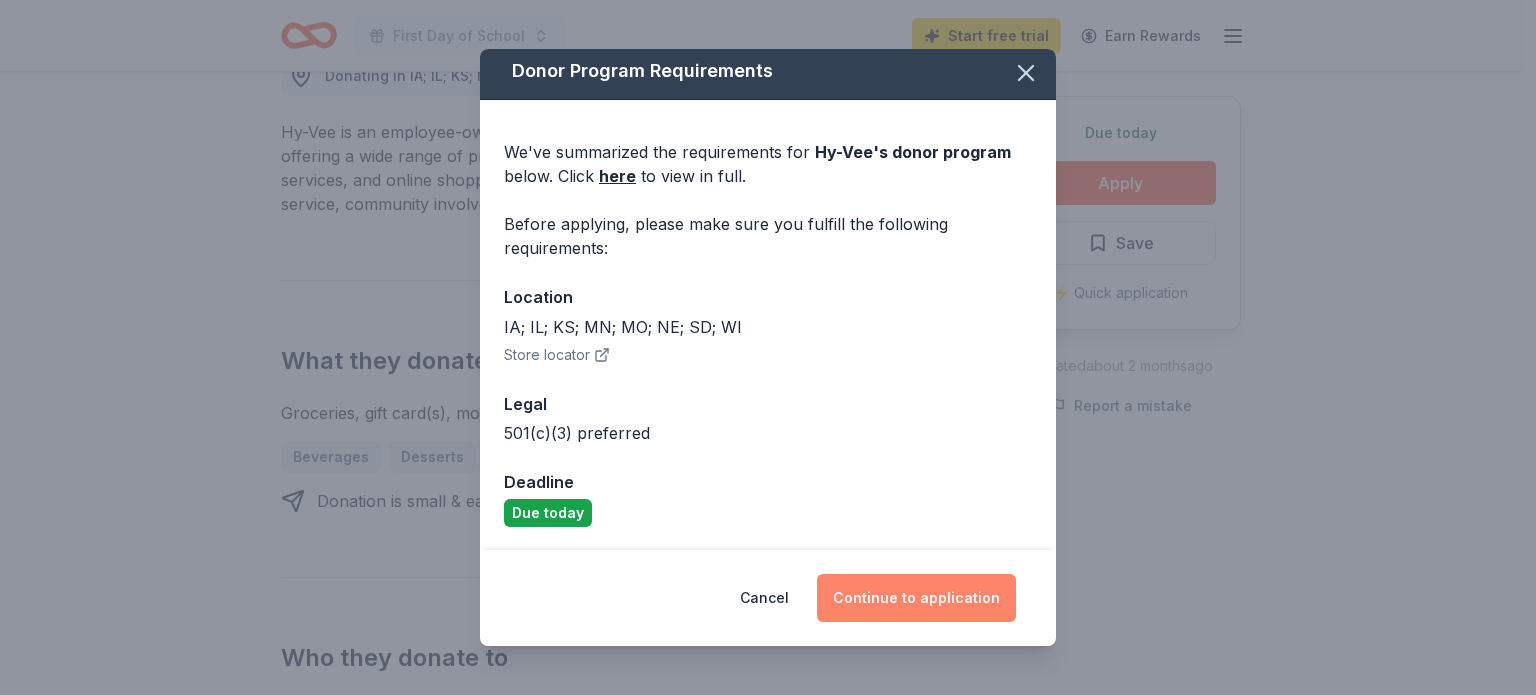 click on "Continue to application" at bounding box center (916, 598) 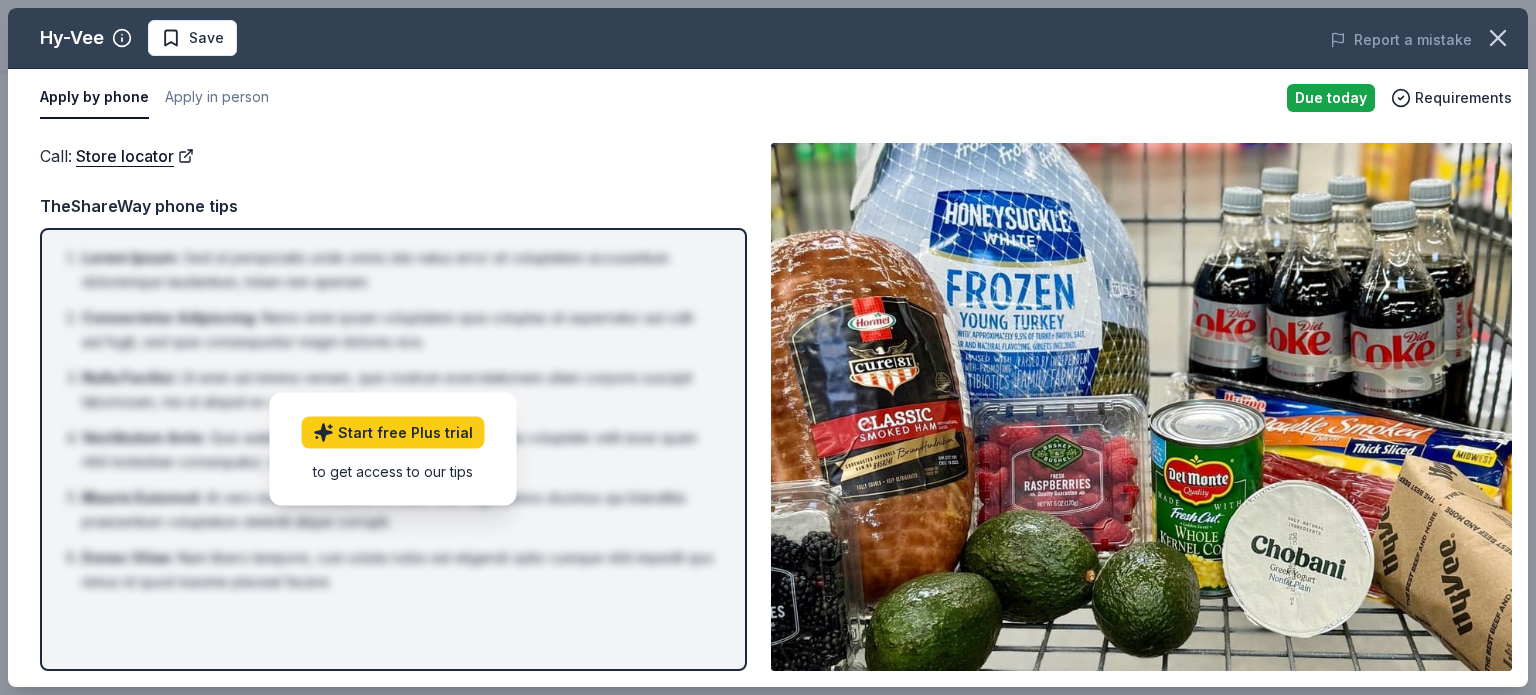 click on "Call : Store locator" at bounding box center [393, 156] 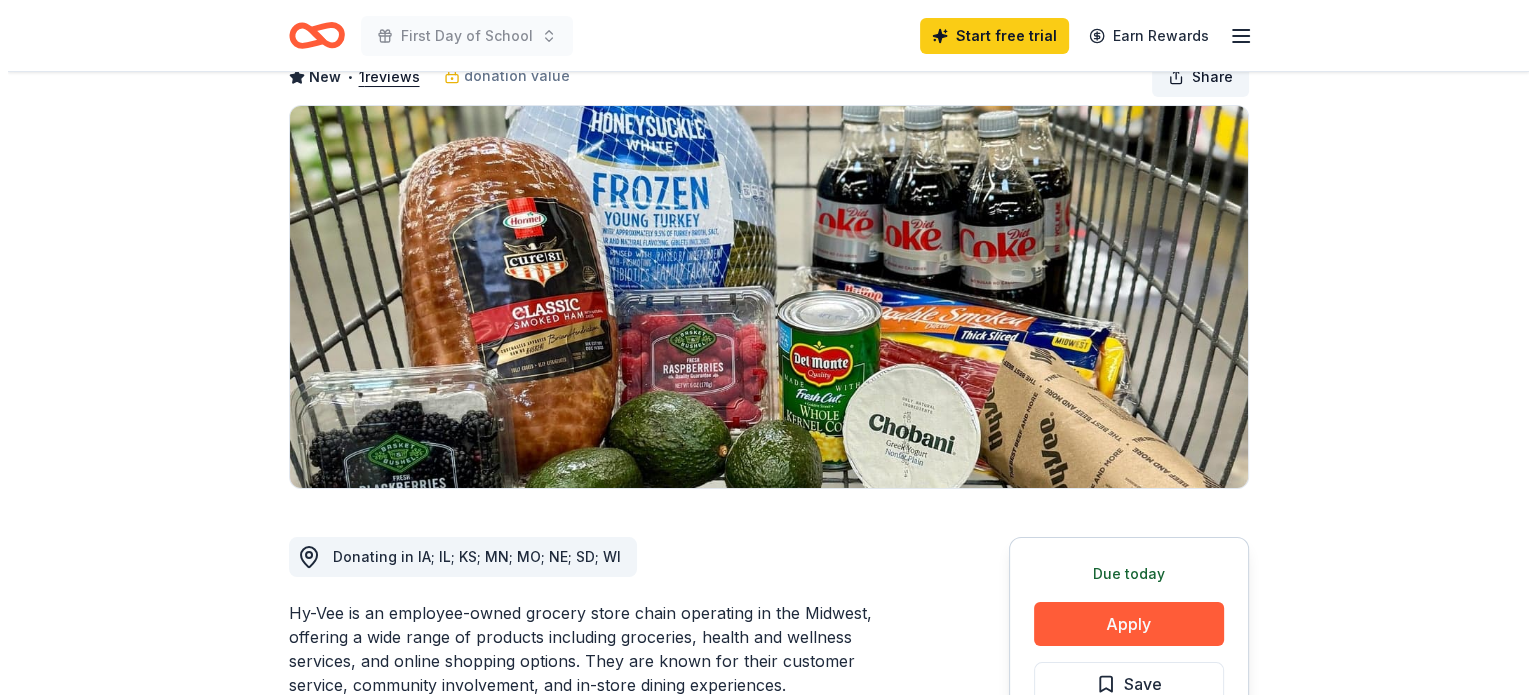 scroll, scrollTop: 300, scrollLeft: 0, axis: vertical 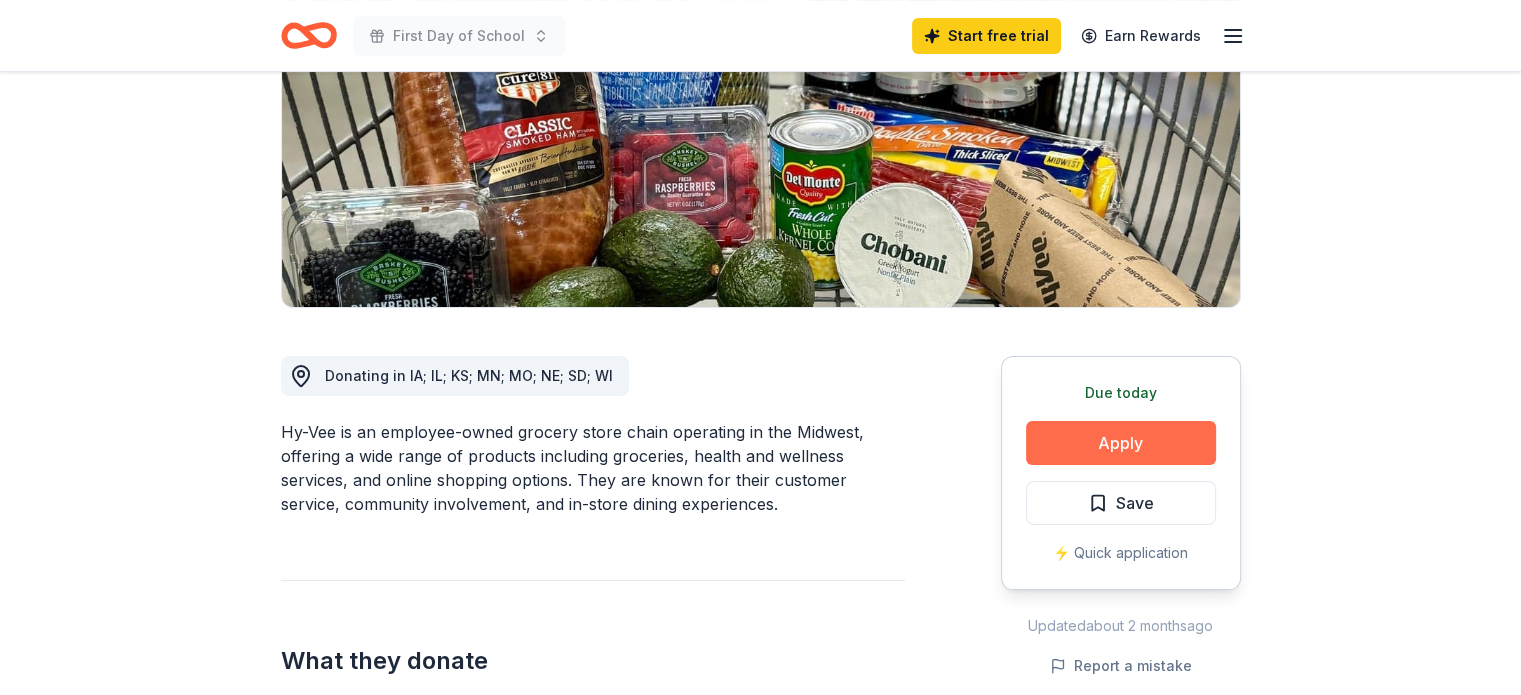 click on "Apply" at bounding box center (1121, 443) 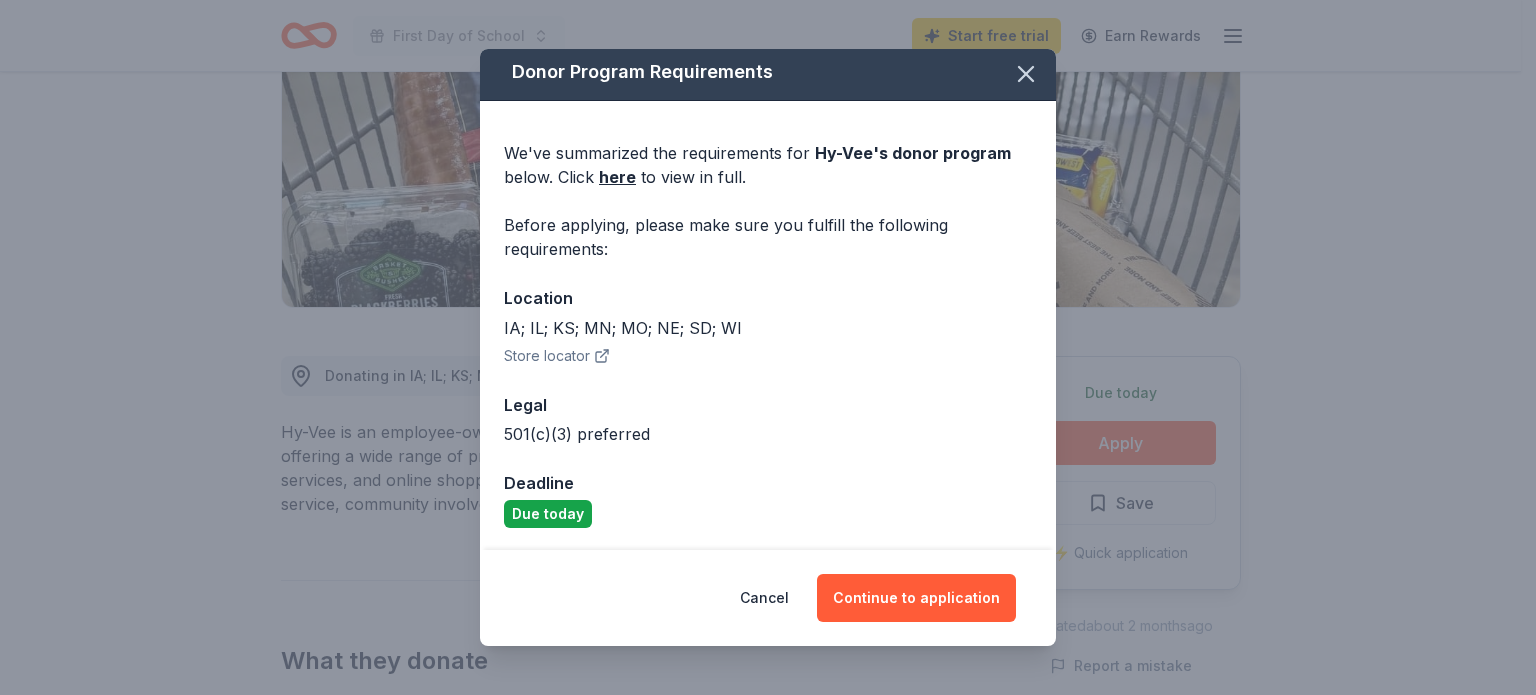 scroll, scrollTop: 6, scrollLeft: 0, axis: vertical 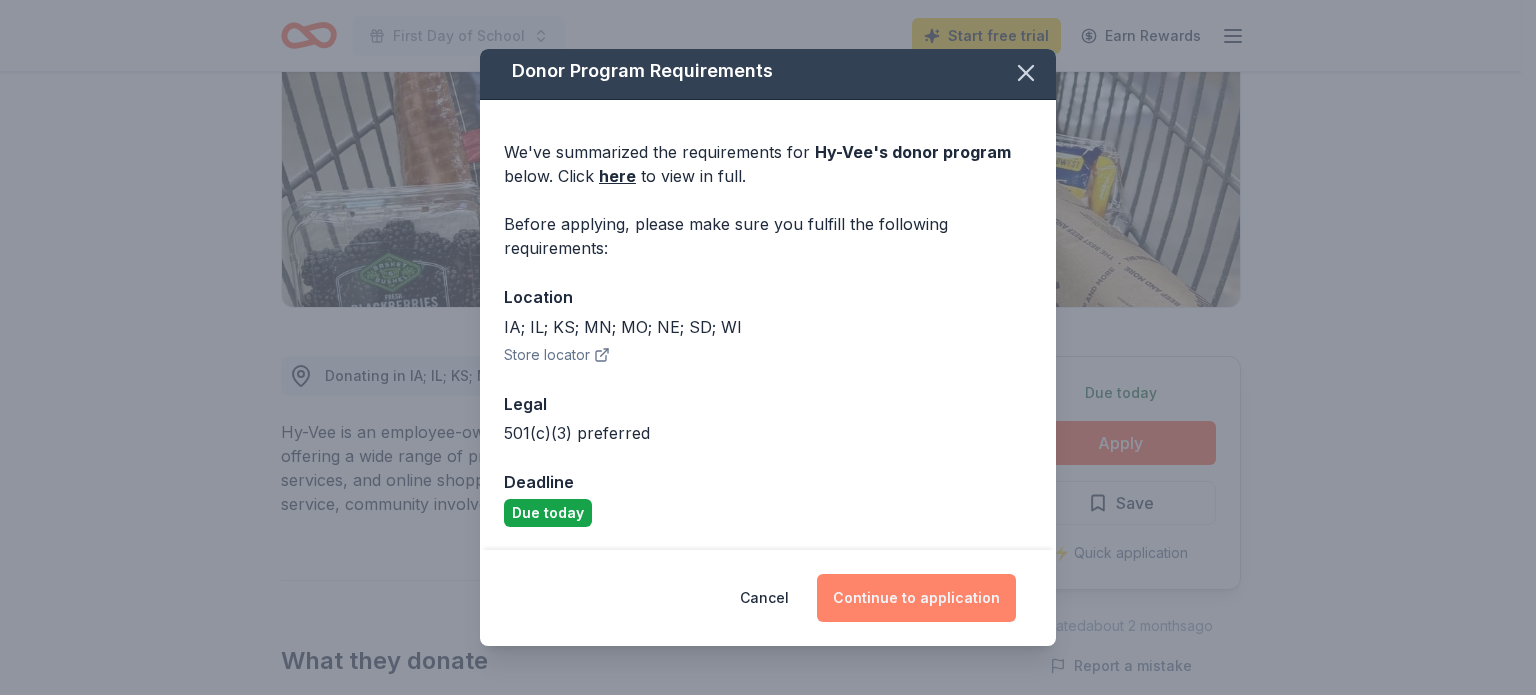 click on "Continue to application" at bounding box center (916, 598) 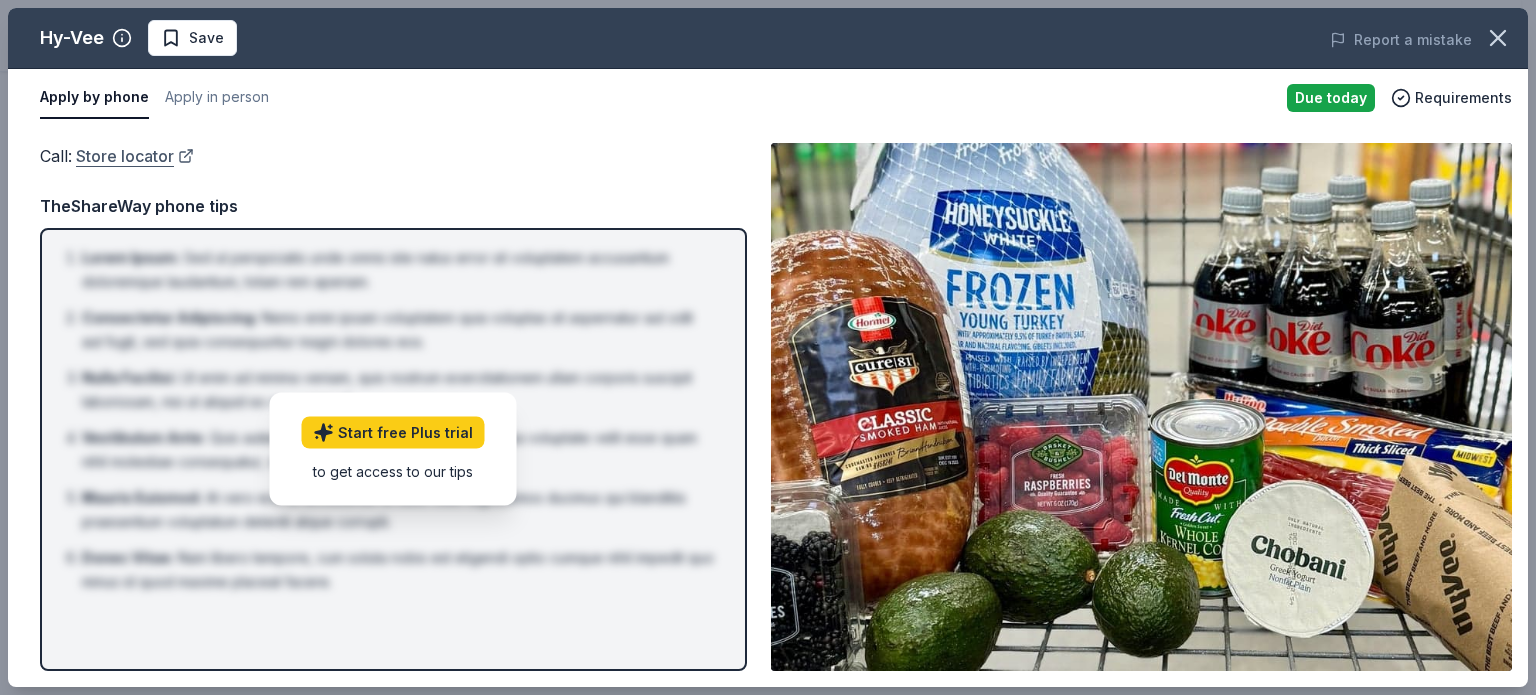 click on "Store locator" at bounding box center (135, 156) 